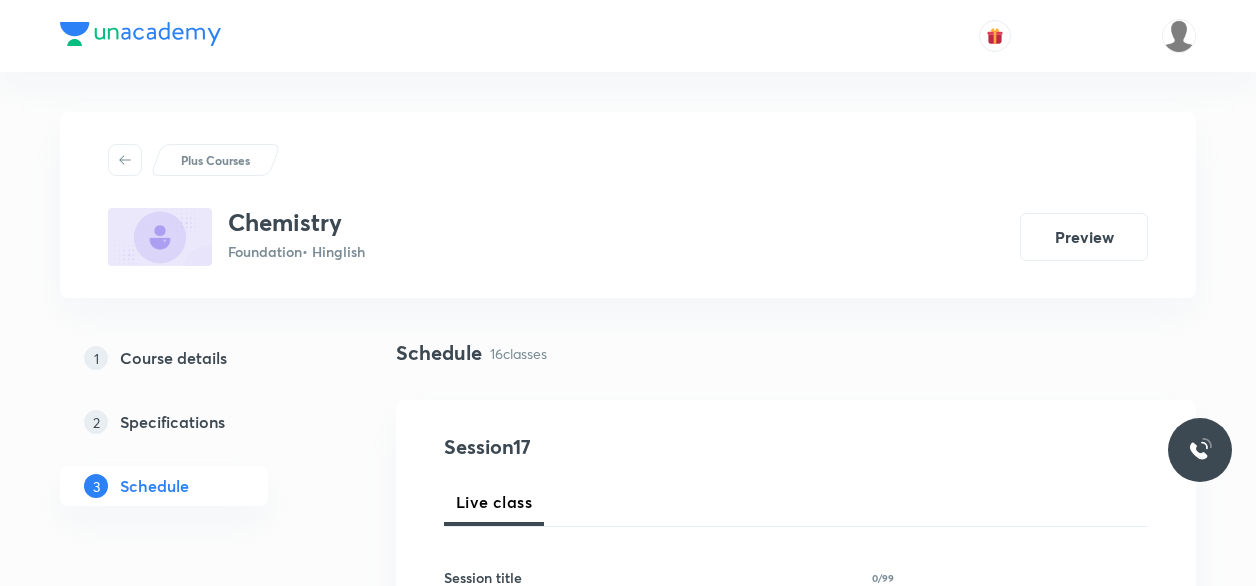 scroll, scrollTop: 0, scrollLeft: 0, axis: both 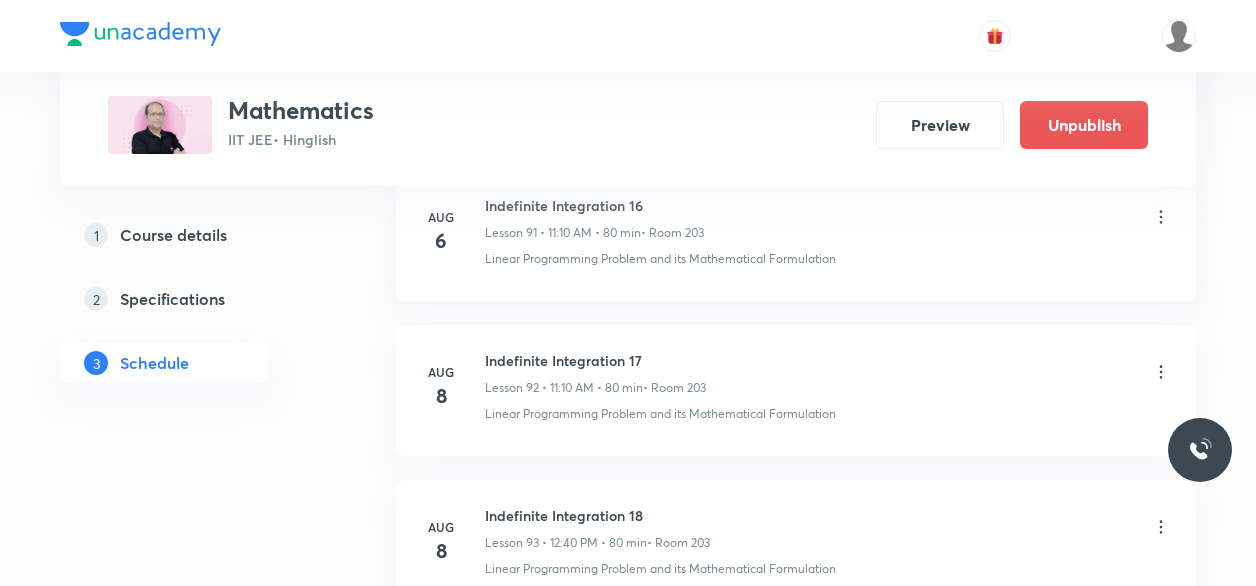 click 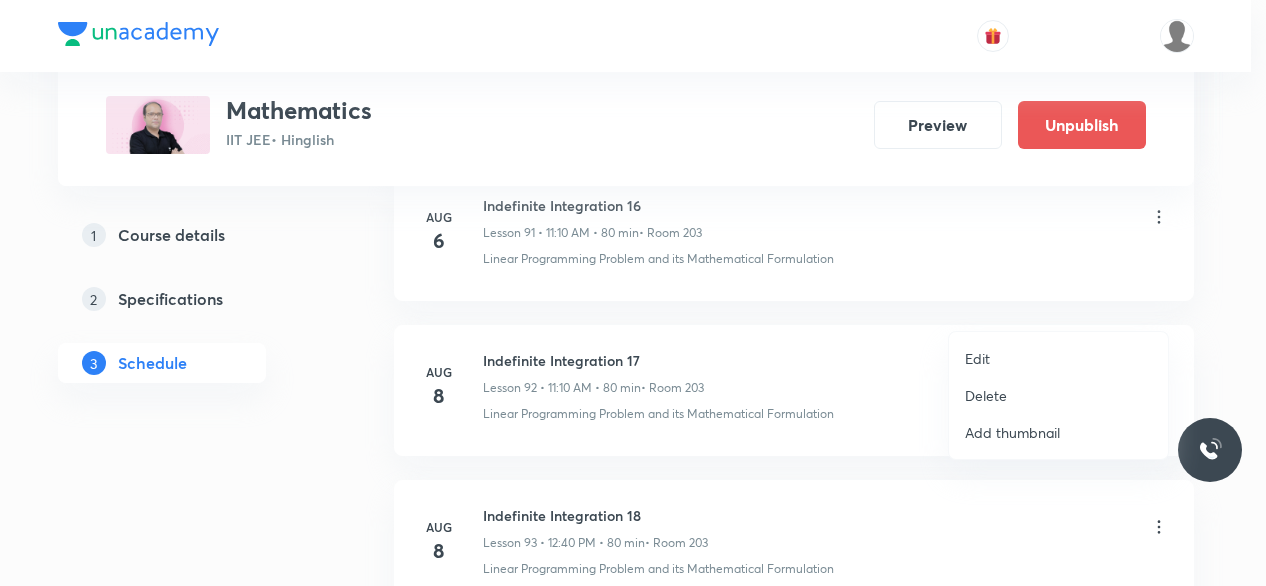 click on "Edit" at bounding box center [977, 358] 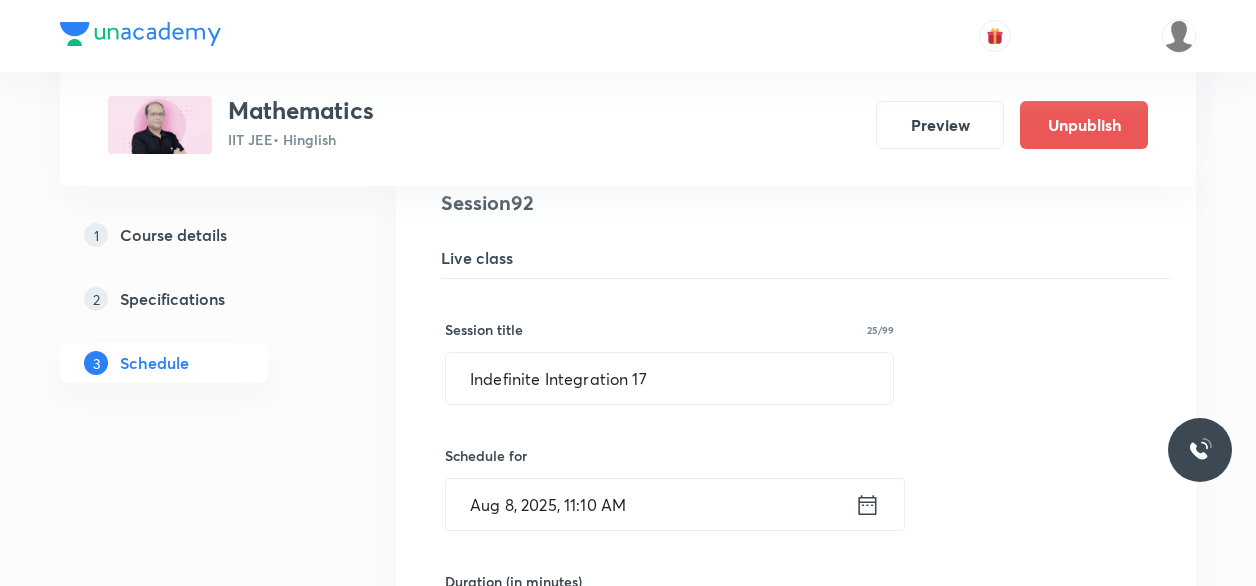 scroll, scrollTop: 14347, scrollLeft: 0, axis: vertical 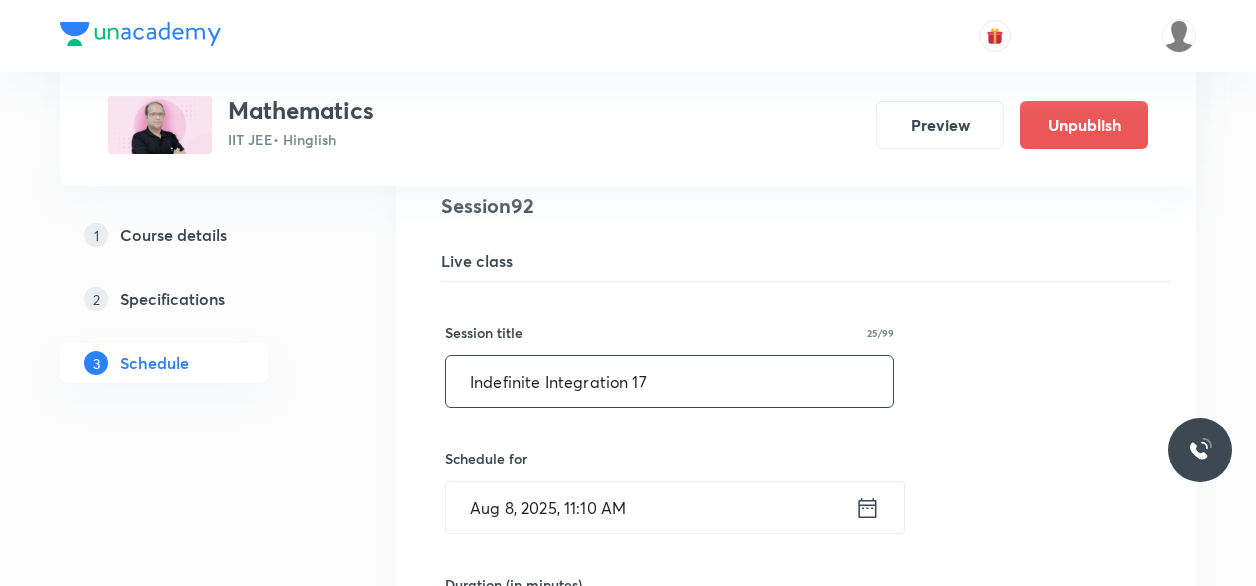 click on "Indefinite Integration 17" at bounding box center (669, 381) 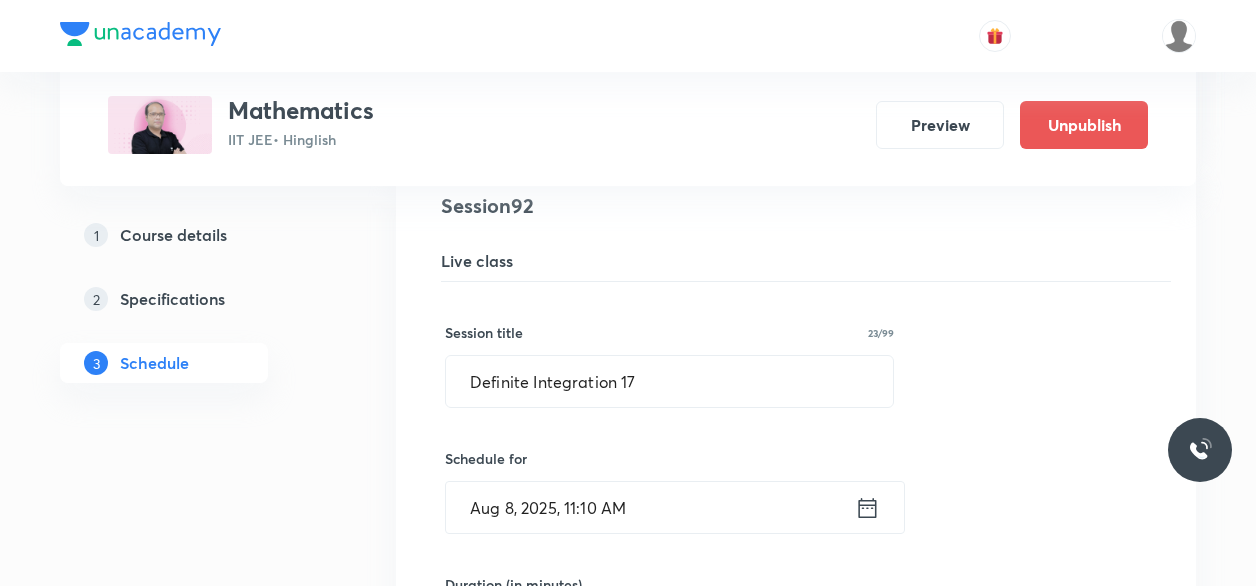 click on "Schedule for" at bounding box center (669, 458) 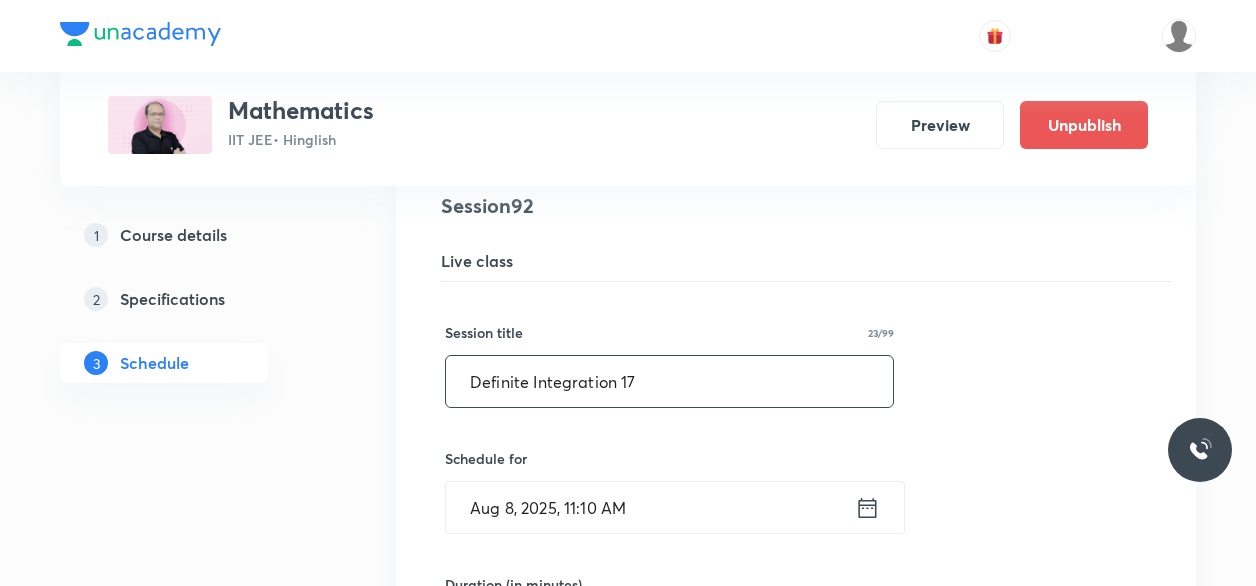 click on "Definite Integration 17" at bounding box center (669, 381) 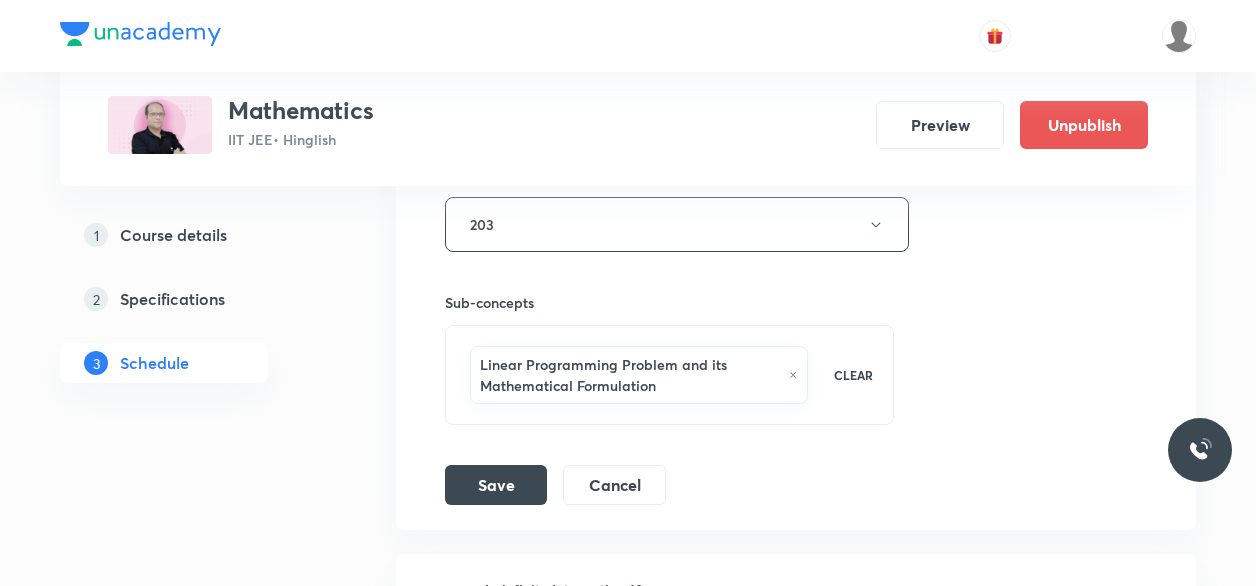 scroll, scrollTop: 15027, scrollLeft: 0, axis: vertical 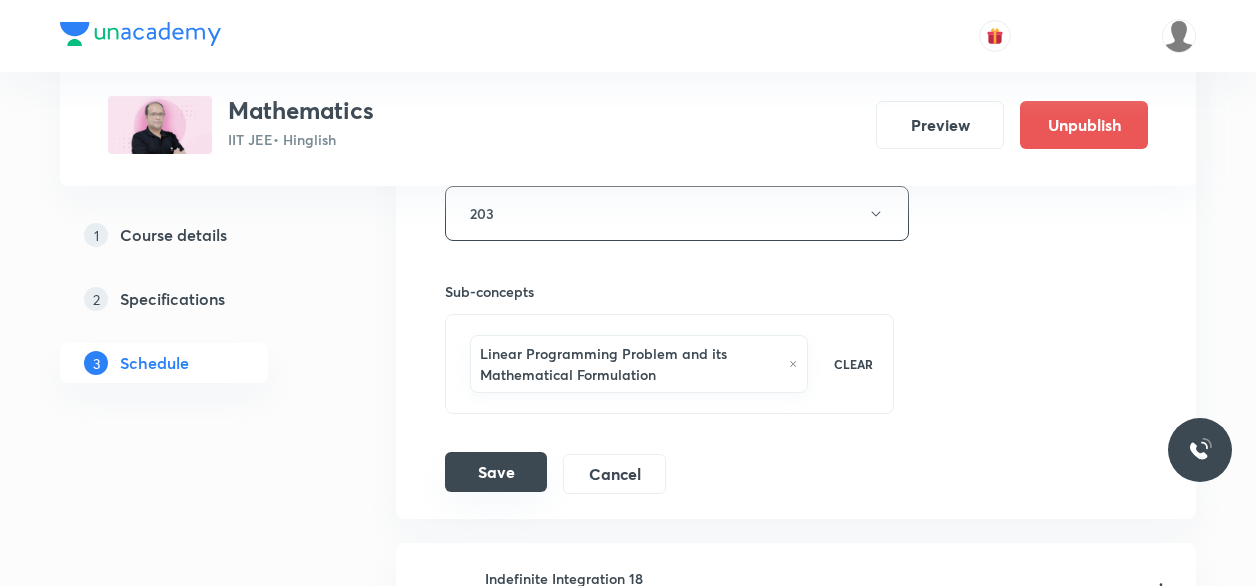 type on "Definite Integration 1" 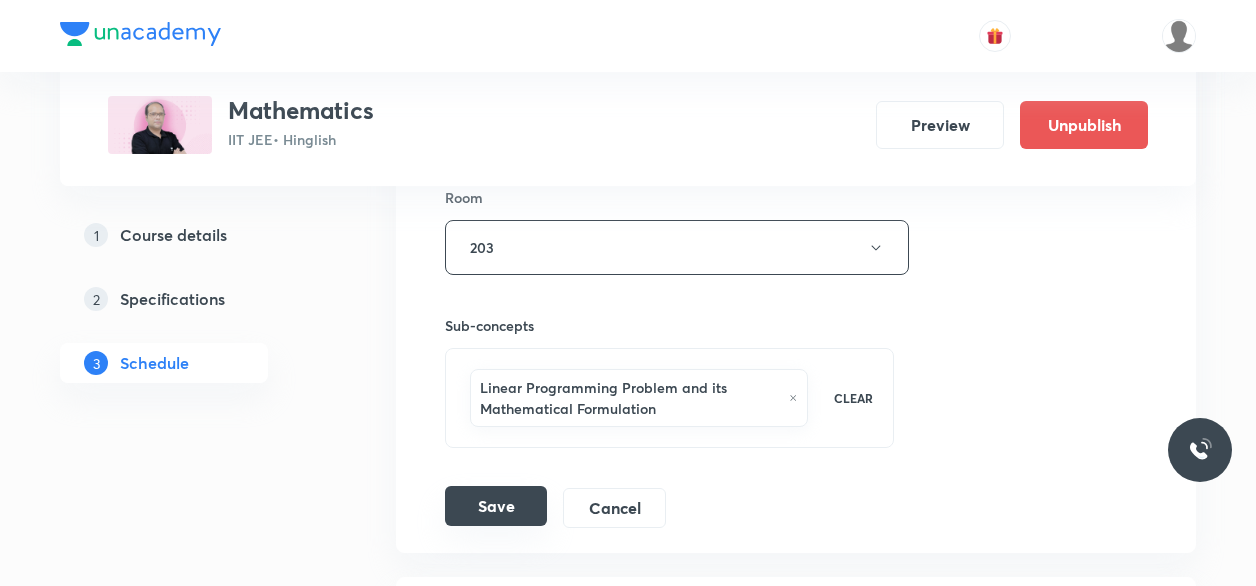 click on "Save" at bounding box center (496, 506) 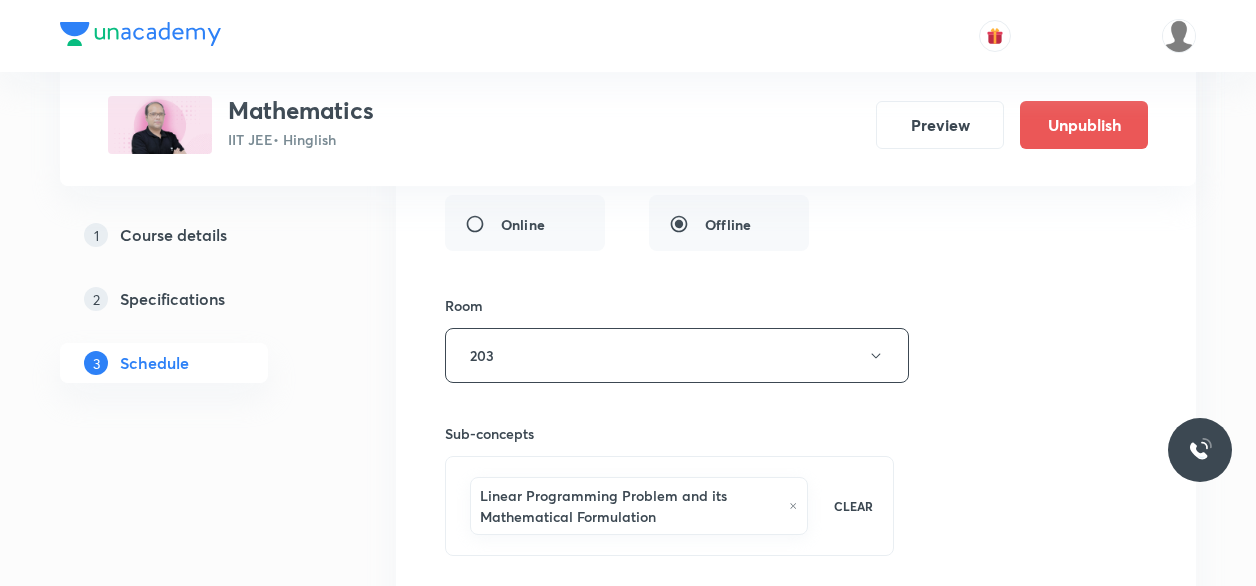 scroll, scrollTop: 14901, scrollLeft: 0, axis: vertical 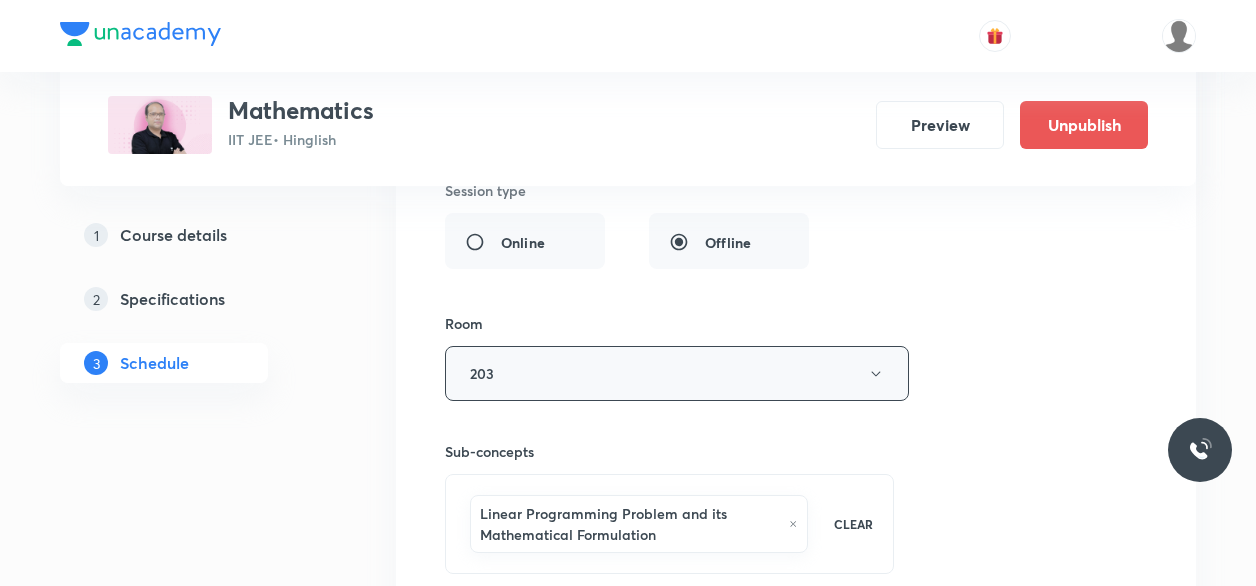 click on "203" at bounding box center [677, 373] 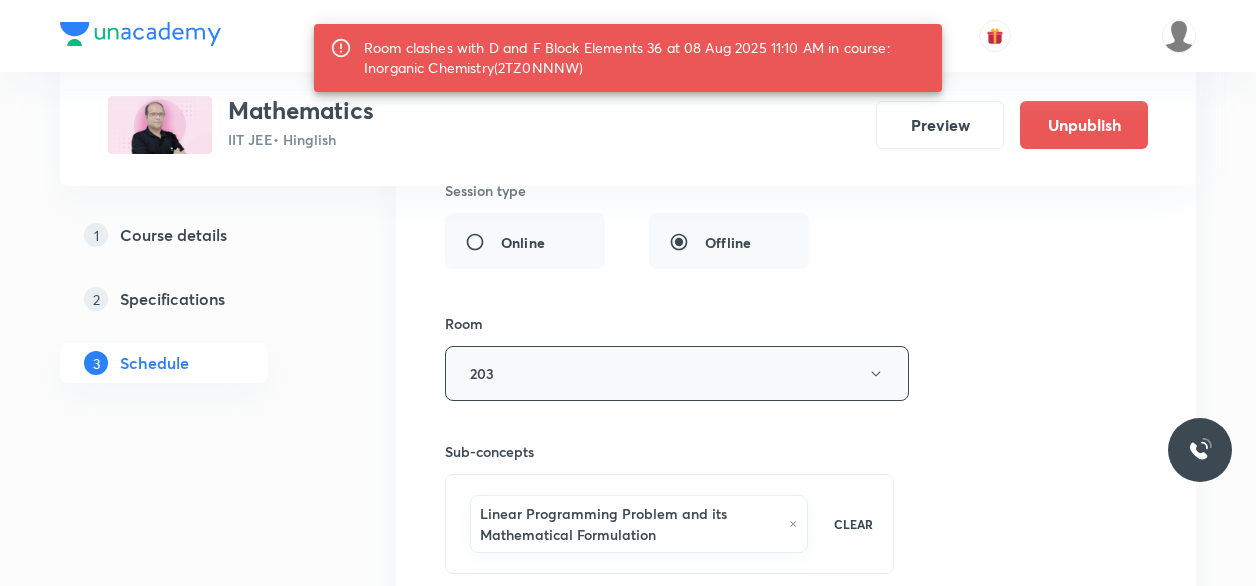 click on "203" at bounding box center (677, 373) 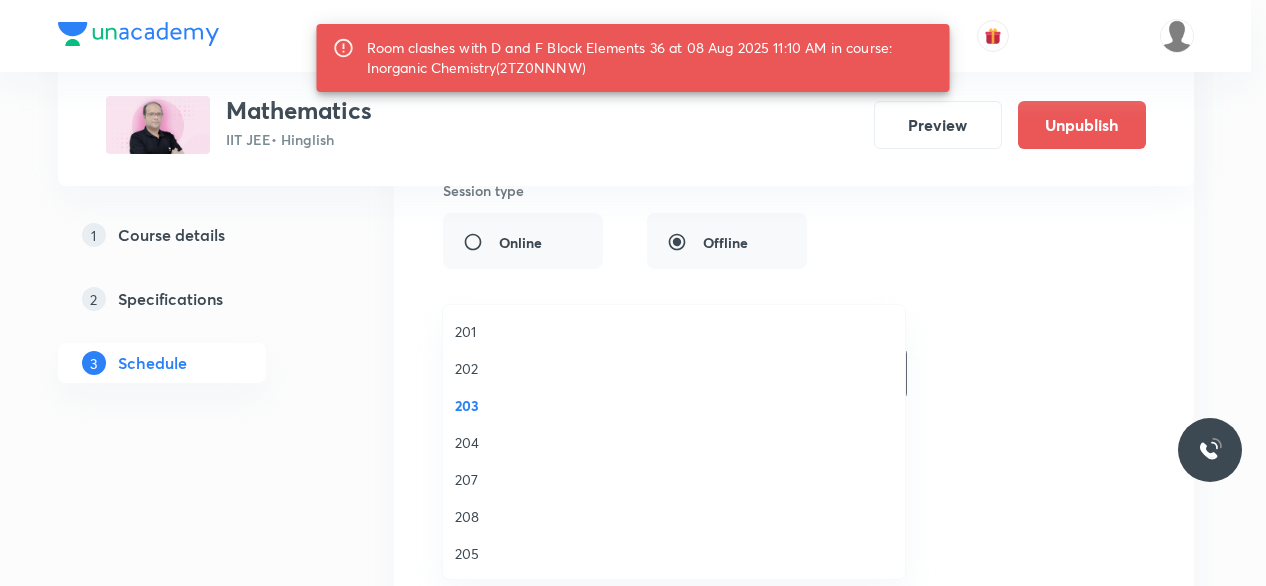 click on "207" at bounding box center (674, 479) 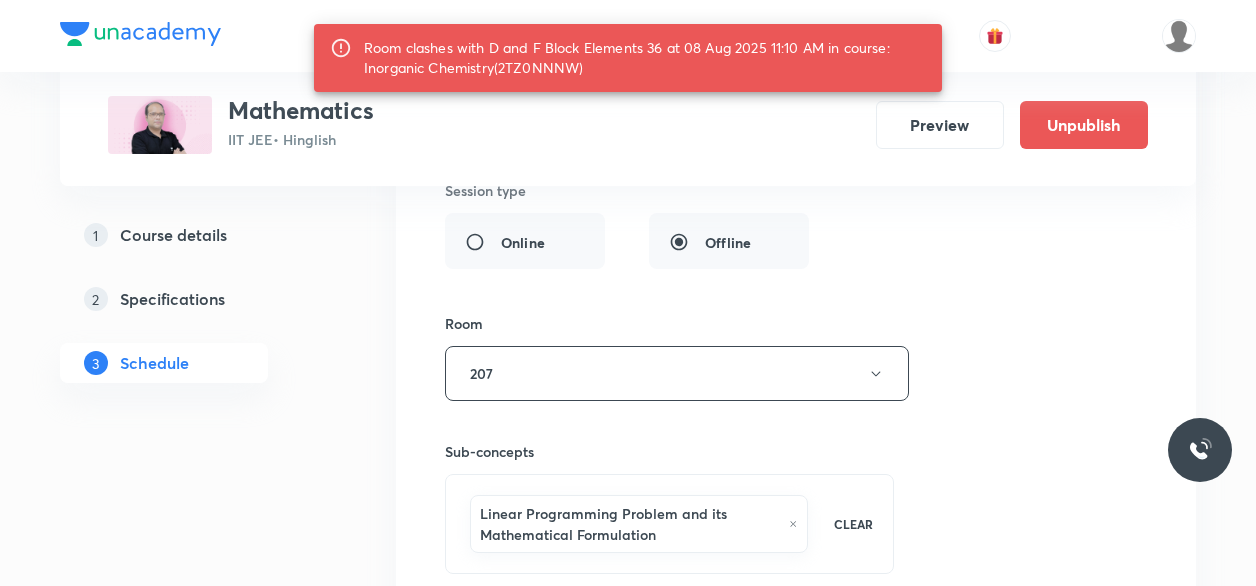 click on "Save" at bounding box center [496, 632] 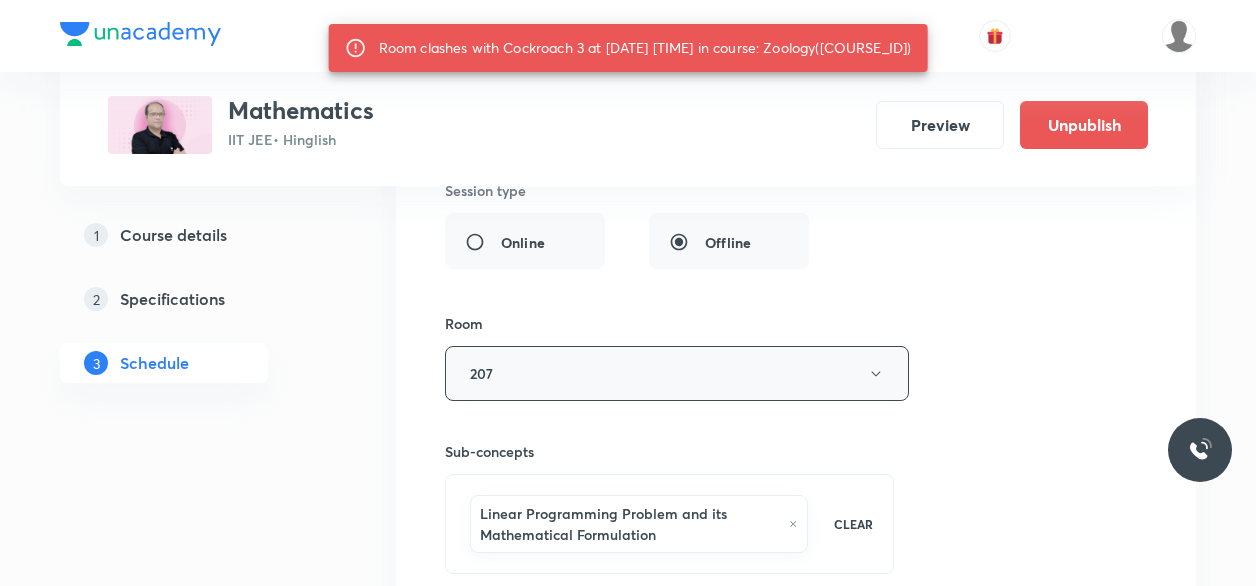 click on "207" at bounding box center [677, 373] 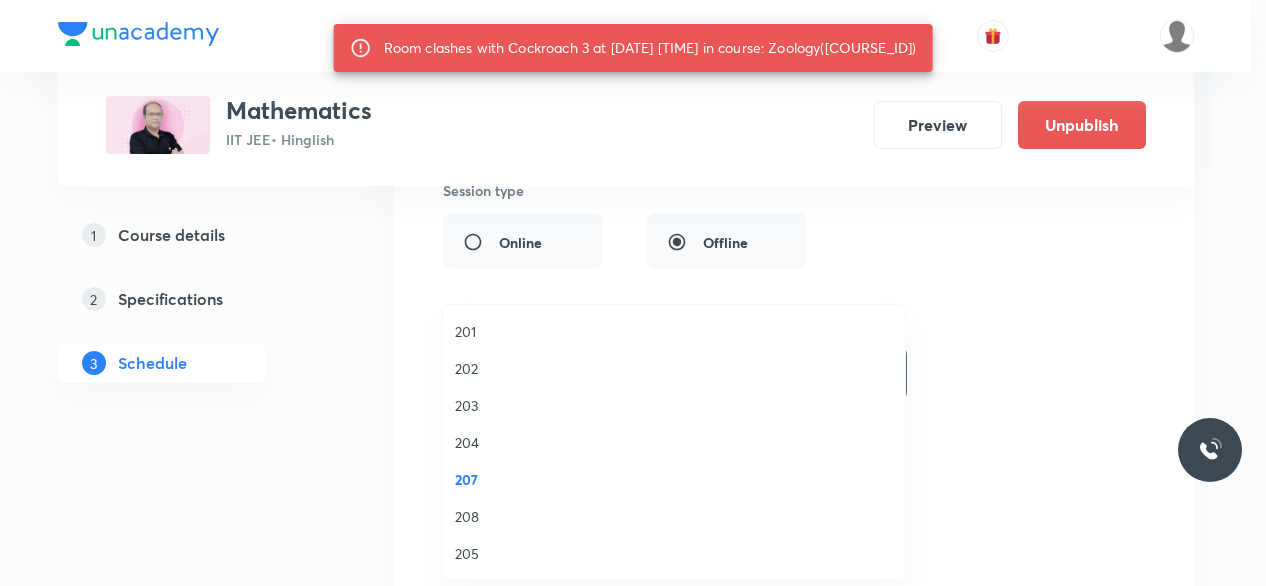 click on "208" at bounding box center [674, 516] 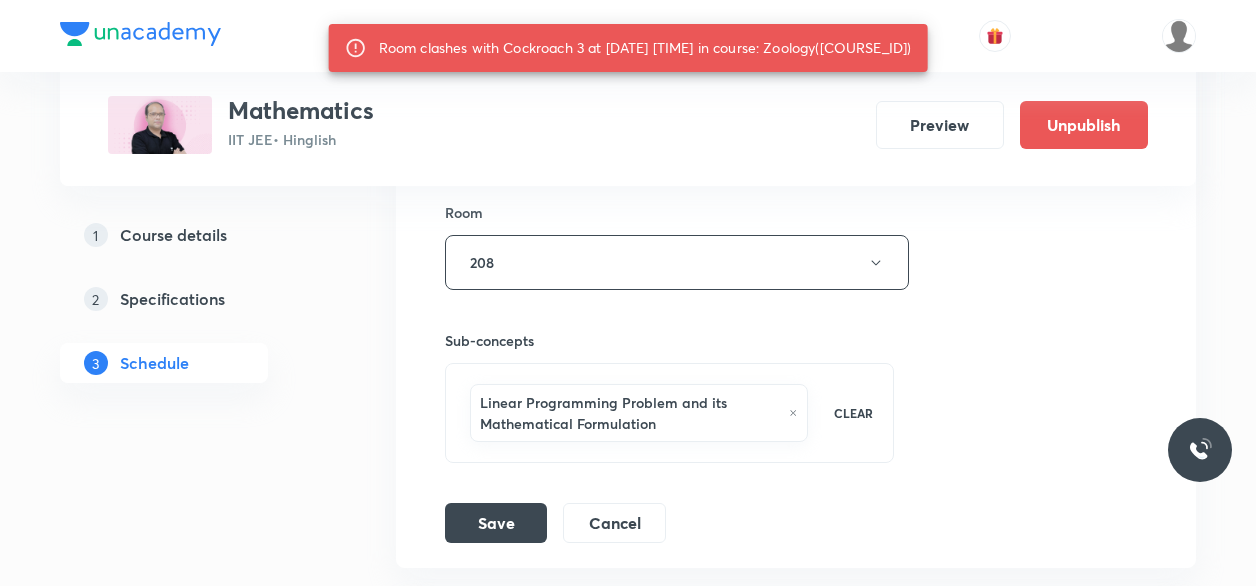 scroll, scrollTop: 15013, scrollLeft: 0, axis: vertical 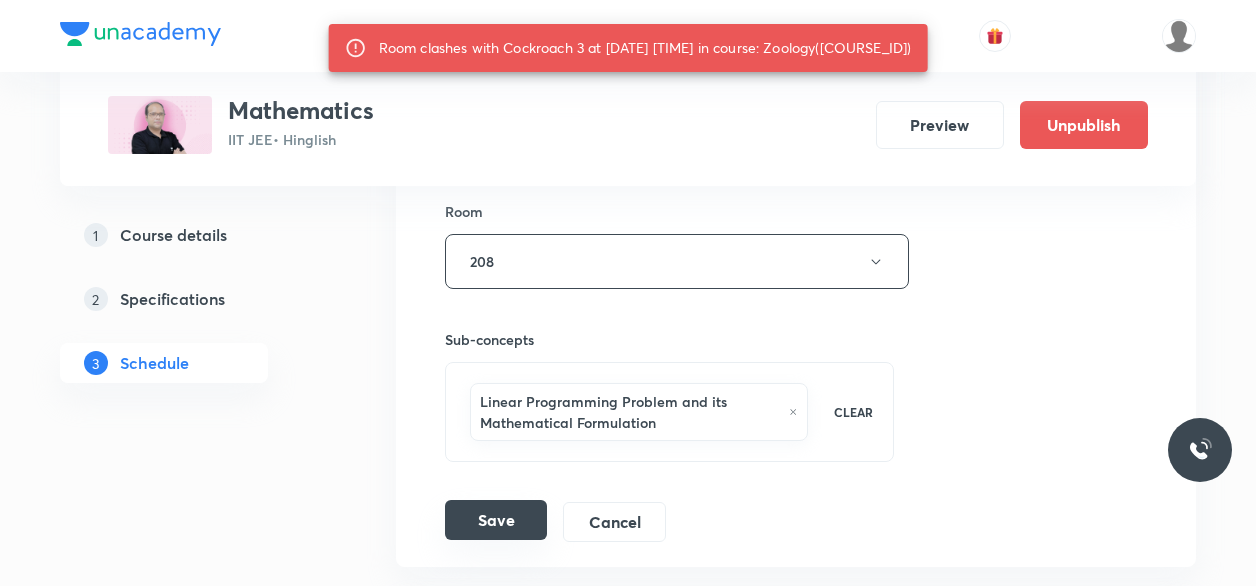 click on "Save" at bounding box center (496, 520) 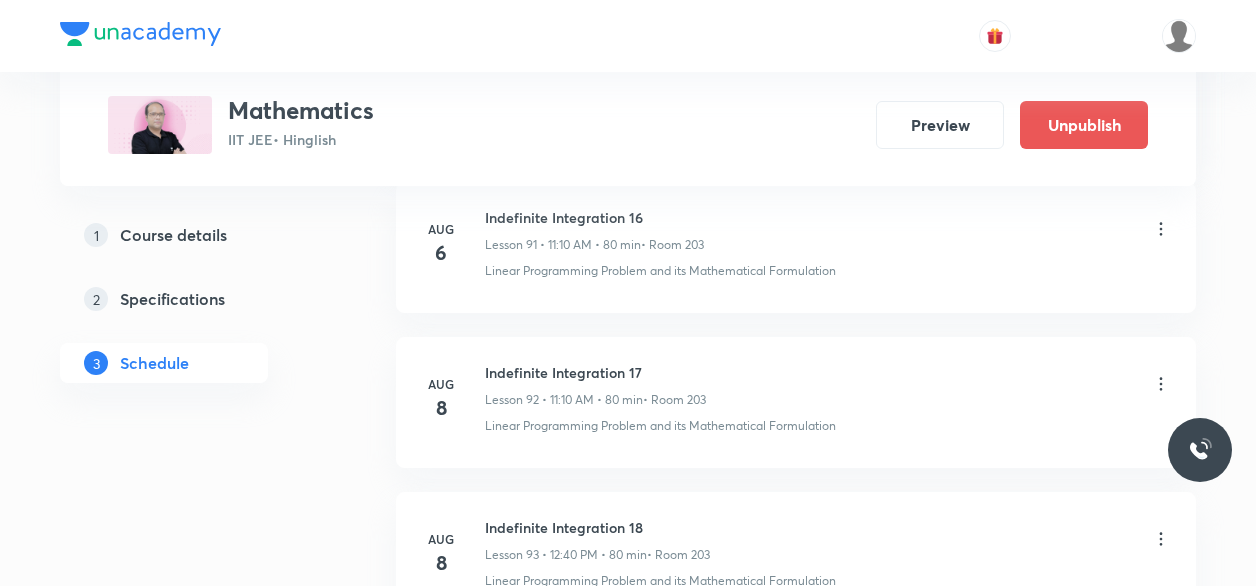 scroll, scrollTop: 14284, scrollLeft: 0, axis: vertical 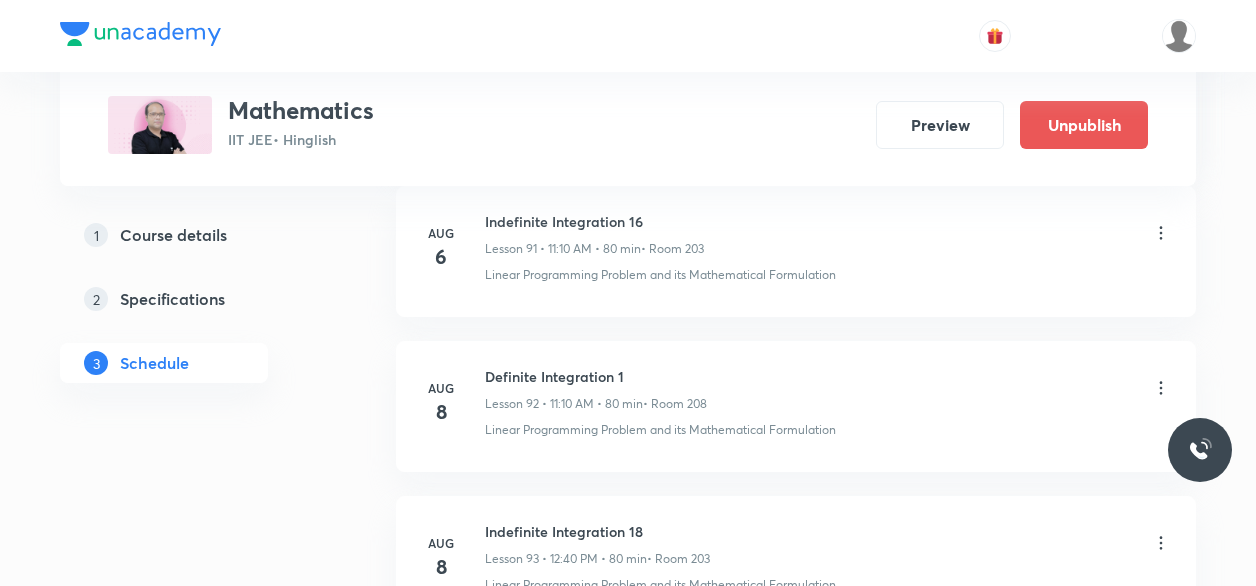click on "Definite Integration 1" at bounding box center [596, 376] 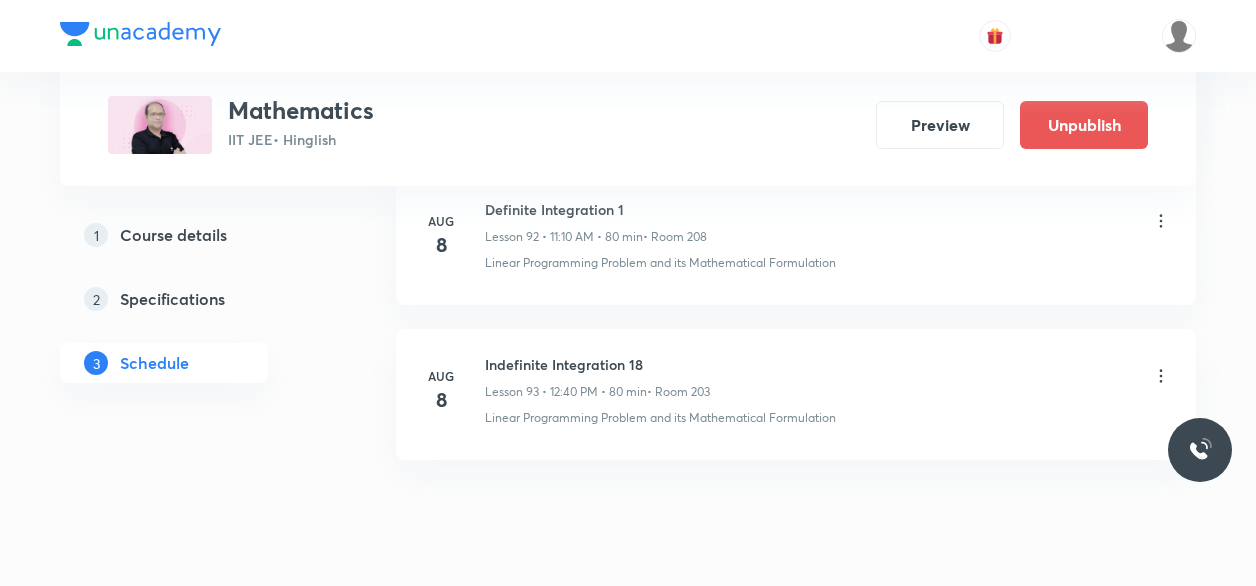 click 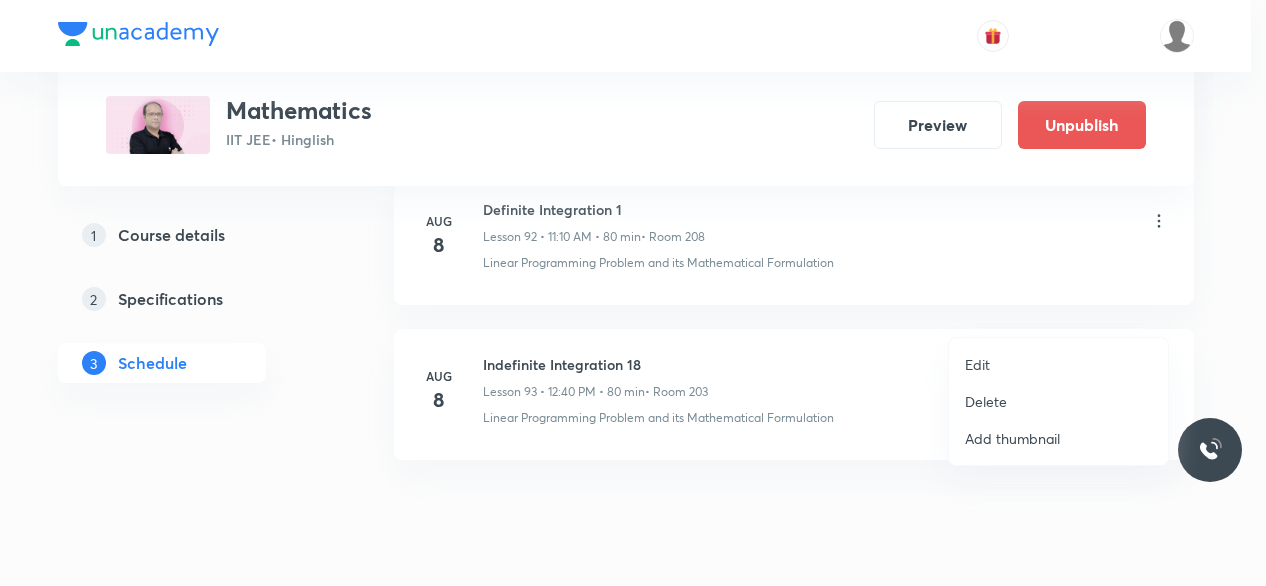 click on "Edit" at bounding box center [977, 364] 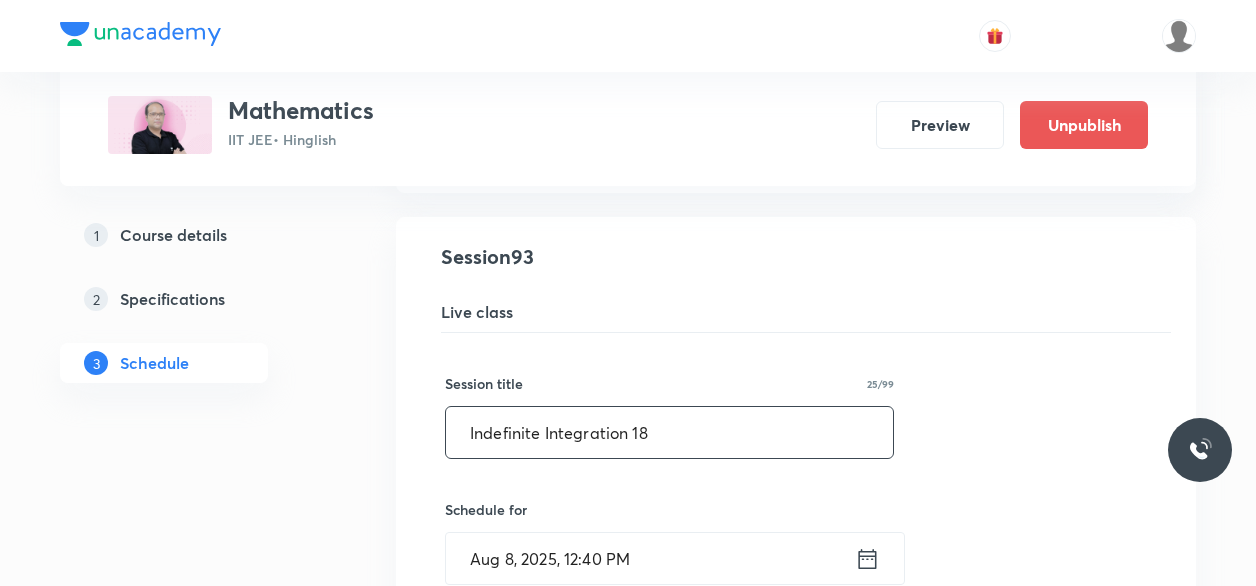 click on "Indefinite Integration 18" at bounding box center (669, 432) 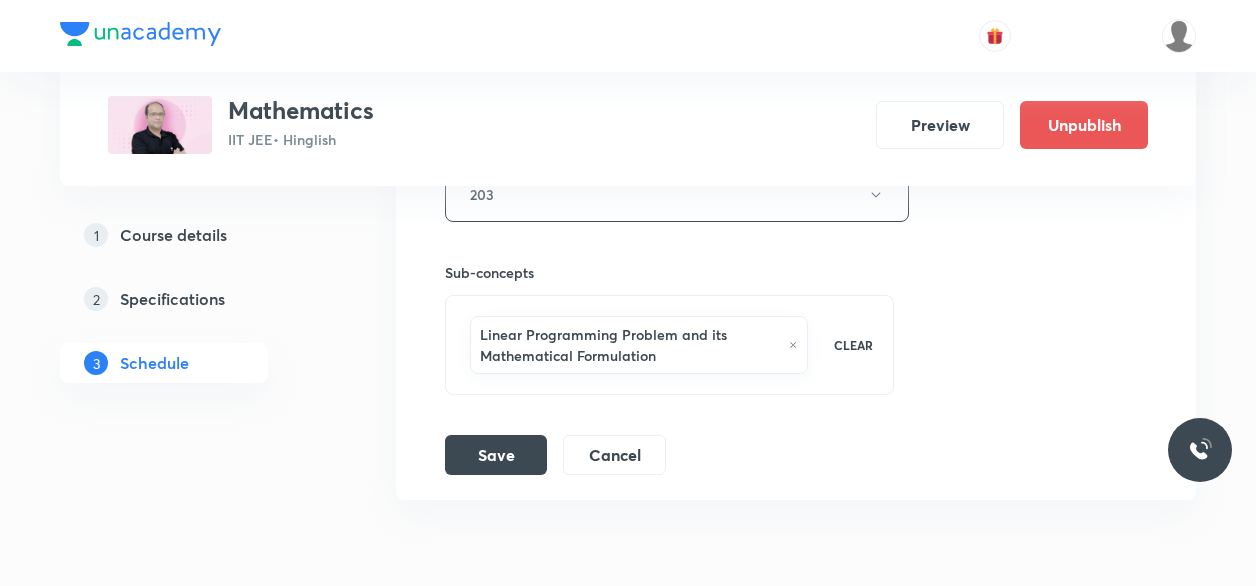 scroll, scrollTop: 15204, scrollLeft: 0, axis: vertical 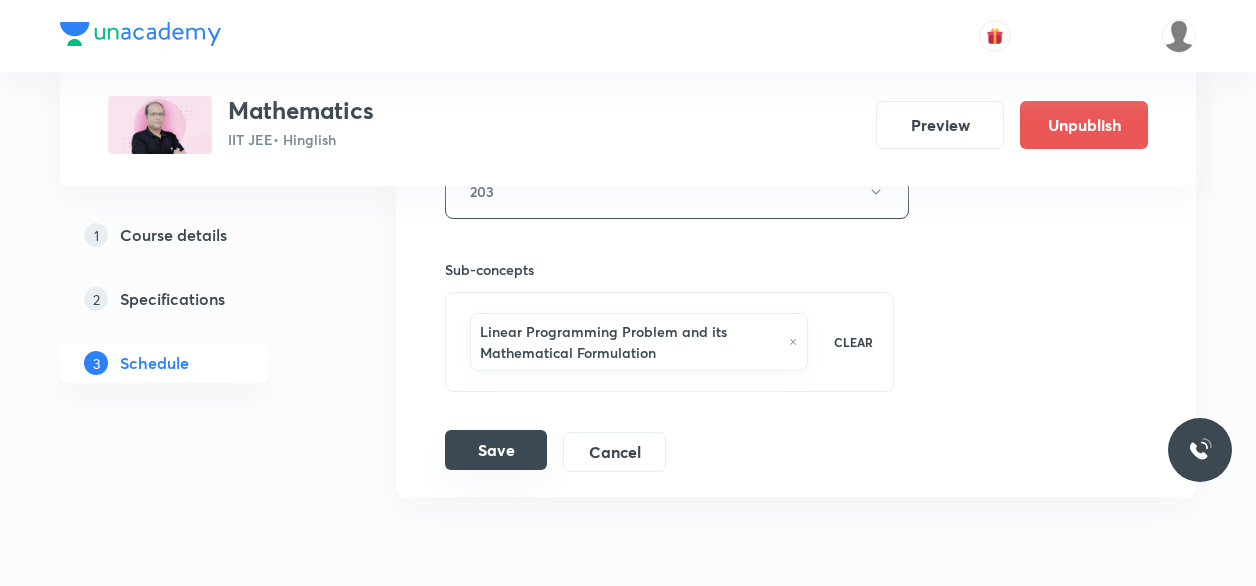type on "Definite Integration 2" 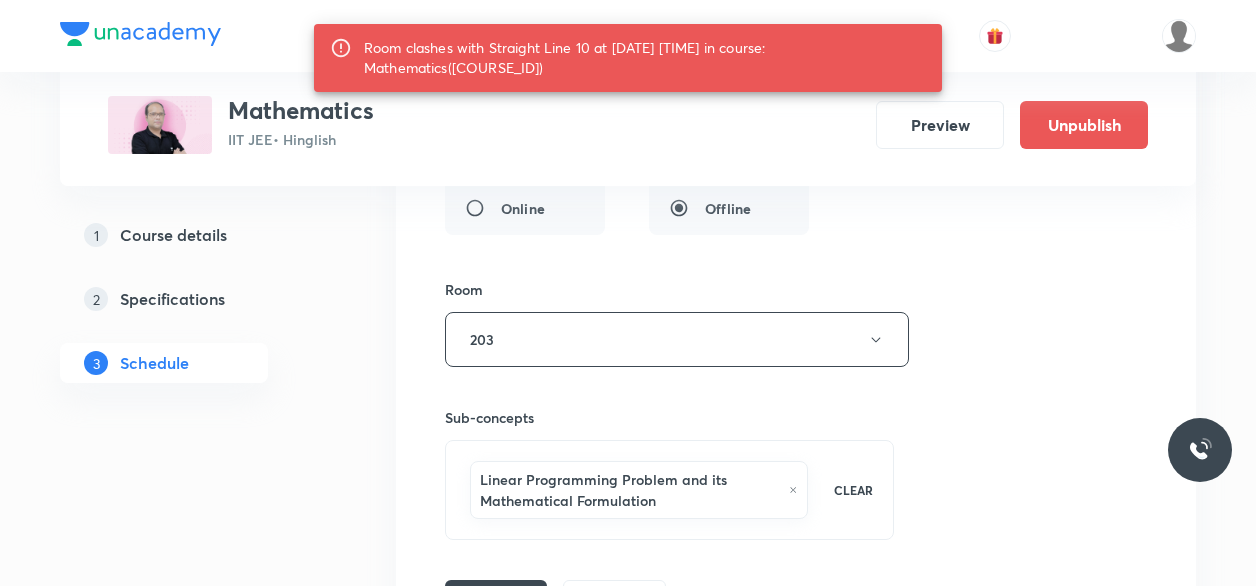 scroll, scrollTop: 15037, scrollLeft: 0, axis: vertical 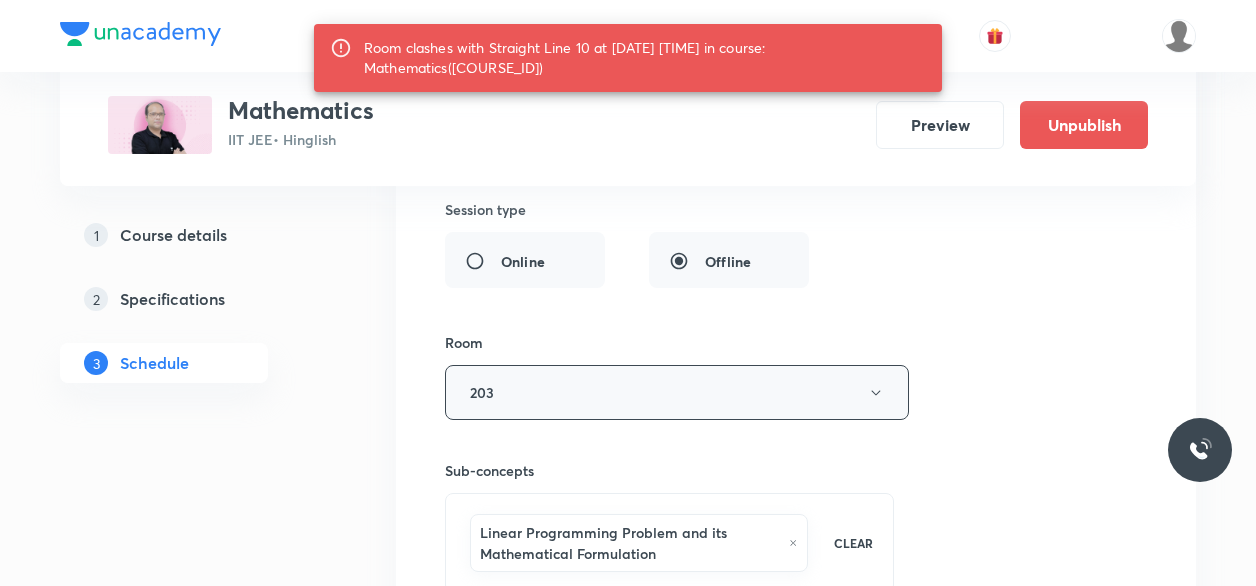 click on "203" at bounding box center [677, 392] 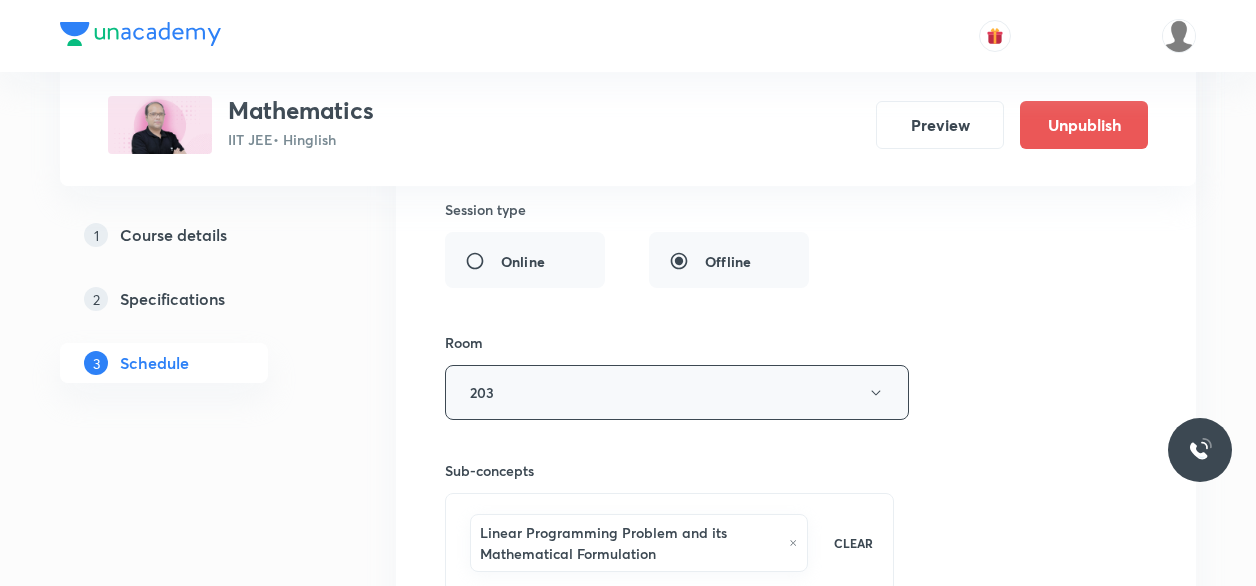 click on "203" at bounding box center [677, 392] 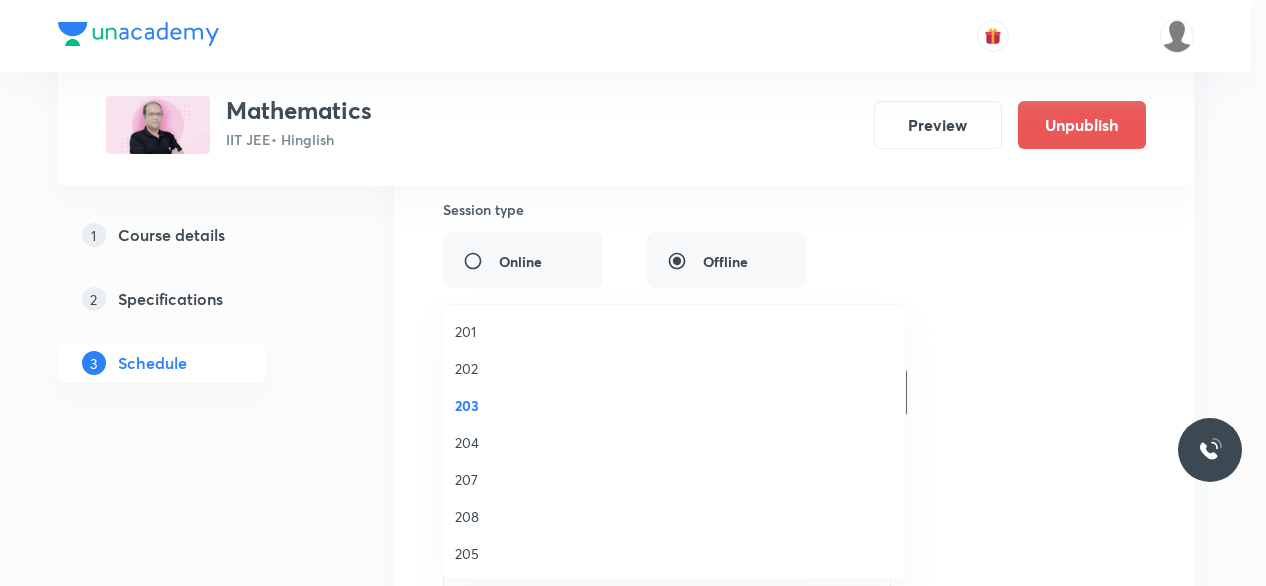 click on "207" at bounding box center (674, 479) 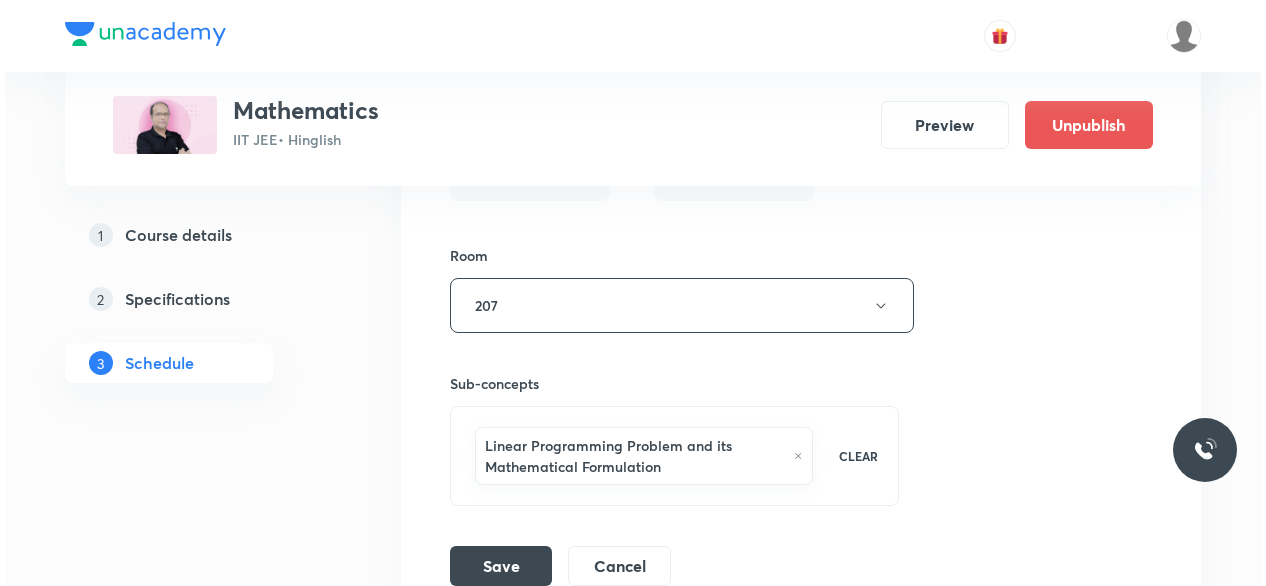 scroll, scrollTop: 15125, scrollLeft: 0, axis: vertical 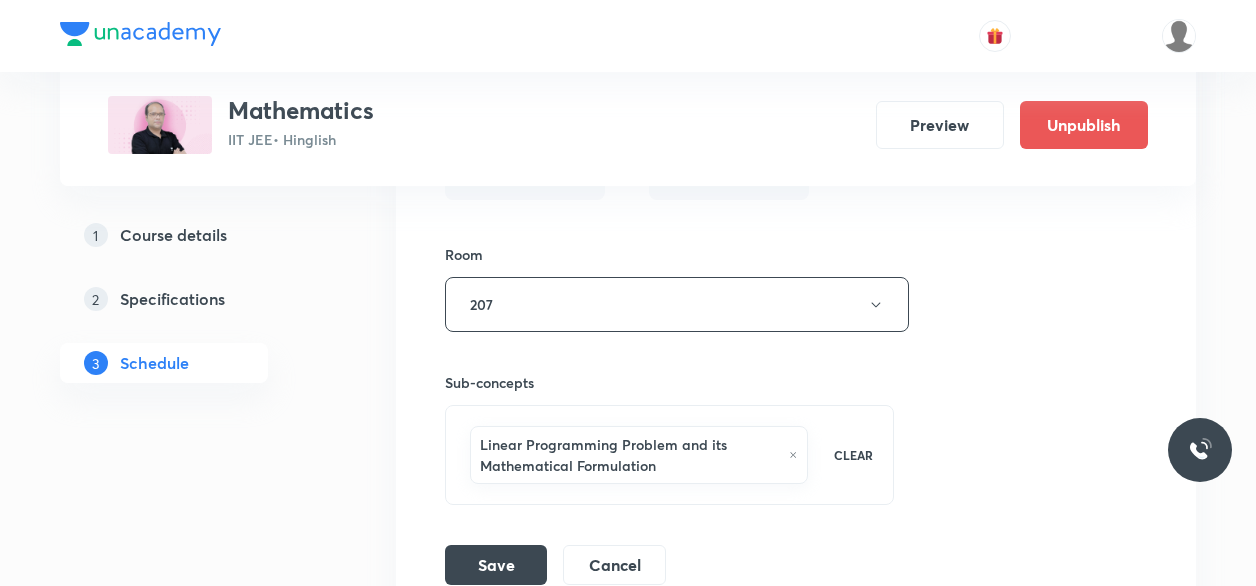 click on "Session title 22/99 Definite Integration 2 ​ Schedule for [DATE], [TIME] ​ Room  clashes with Straight Line 10 at [DATE] [TIME] in course: Mathematics([COURSE_ID]) Duration (in minutes) 80 ​   Session type Online Offline Room 207 Sub-concepts Linear Programming Problem and its Mathematical Formulation CLEAR Save Cancel" at bounding box center (796, 122) 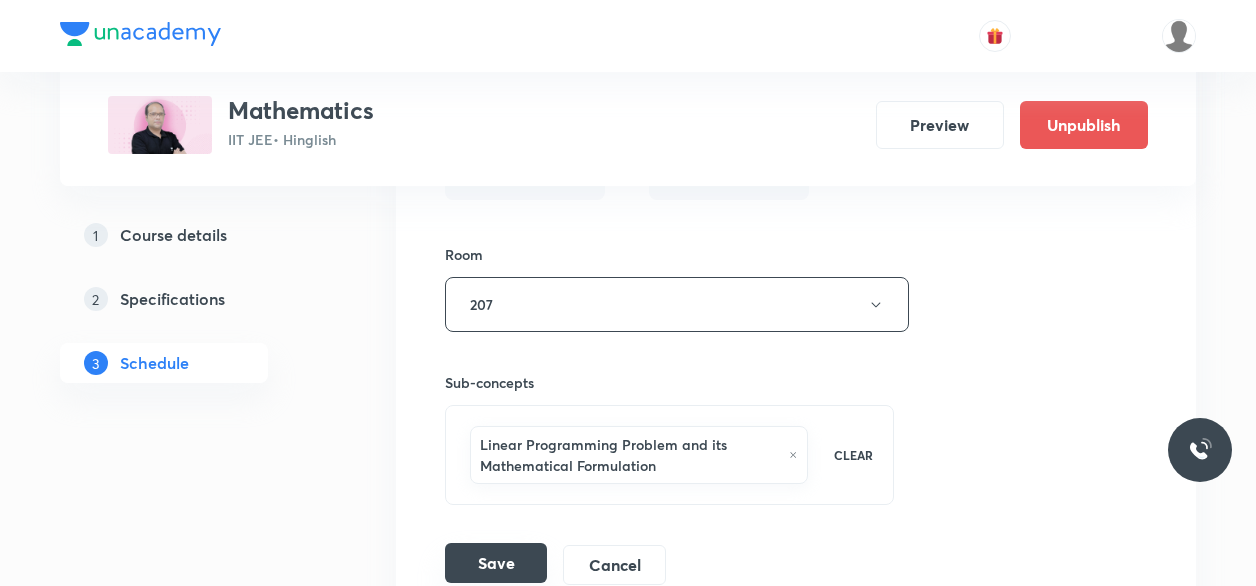 click on "Save" at bounding box center [496, 563] 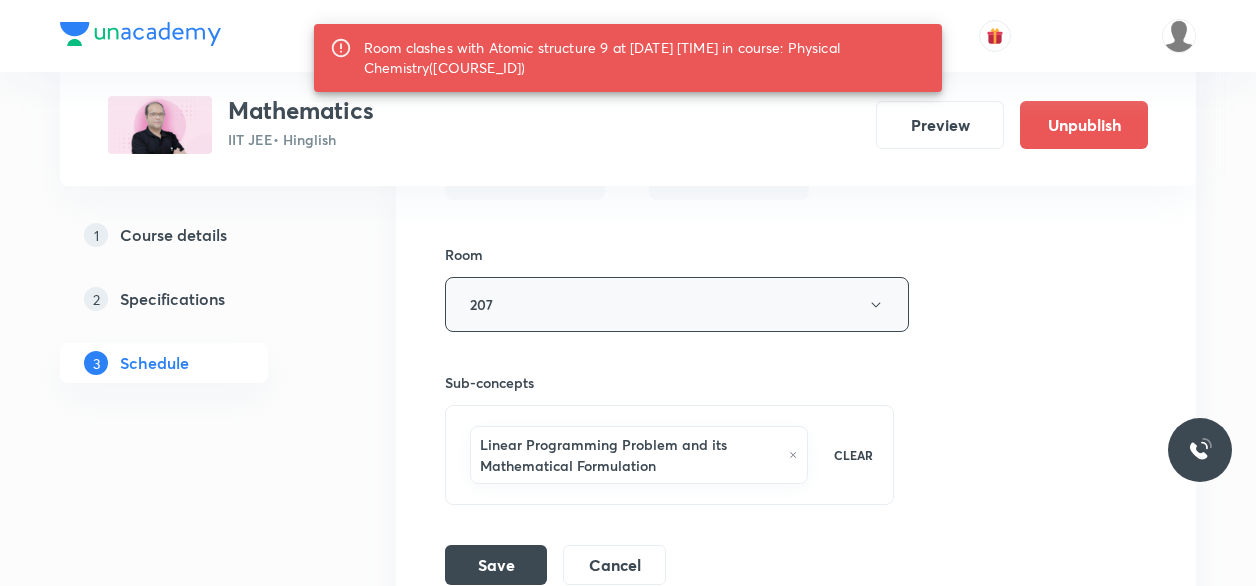 click on "207" at bounding box center [677, 304] 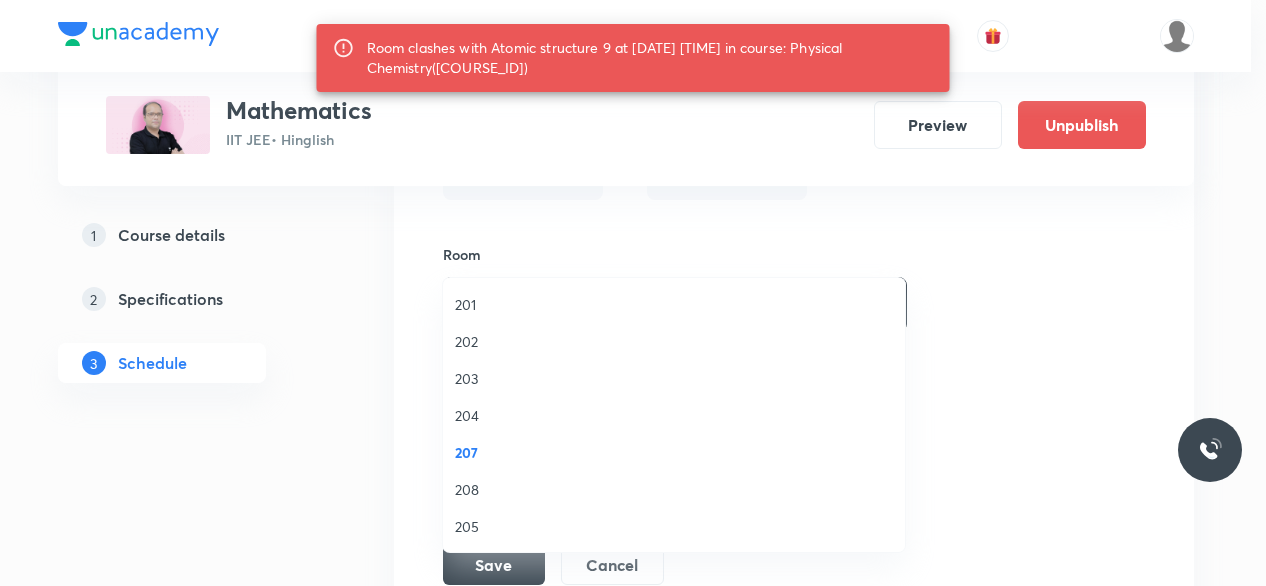 click on "208" at bounding box center (674, 489) 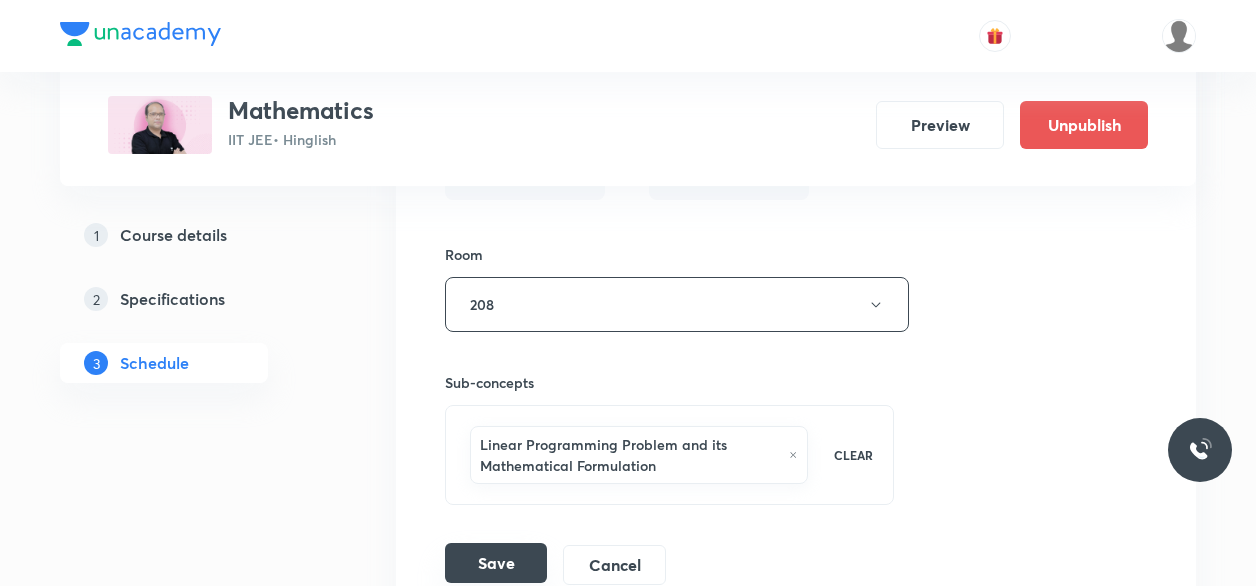 click on "Save" at bounding box center (496, 563) 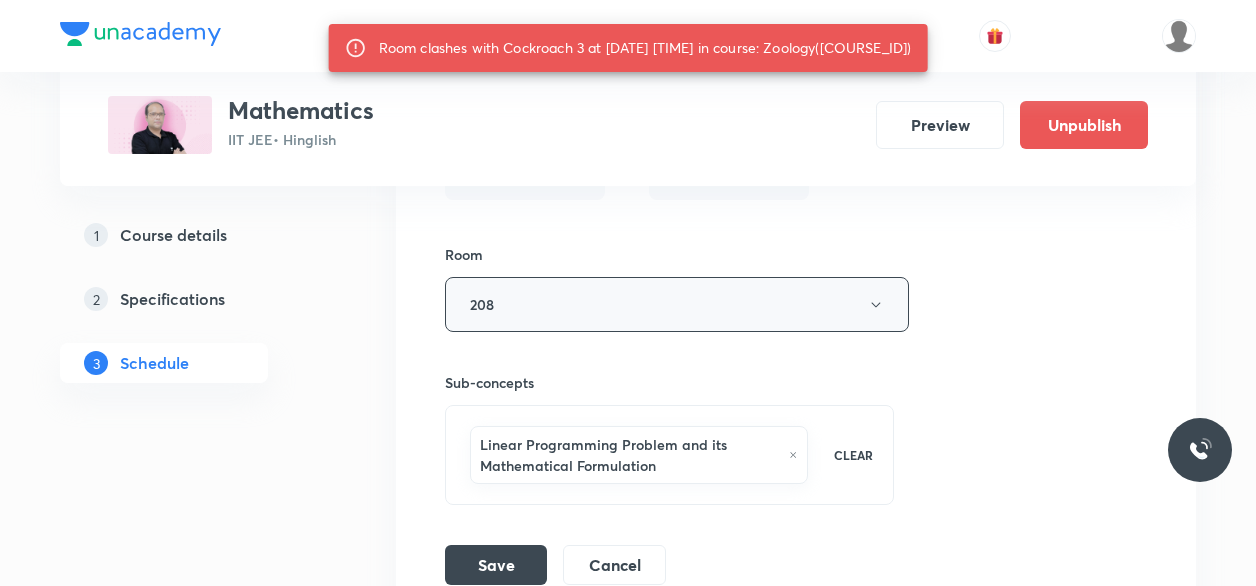 drag, startPoint x: 786, startPoint y: 202, endPoint x: 782, endPoint y: 249, distance: 47.169907 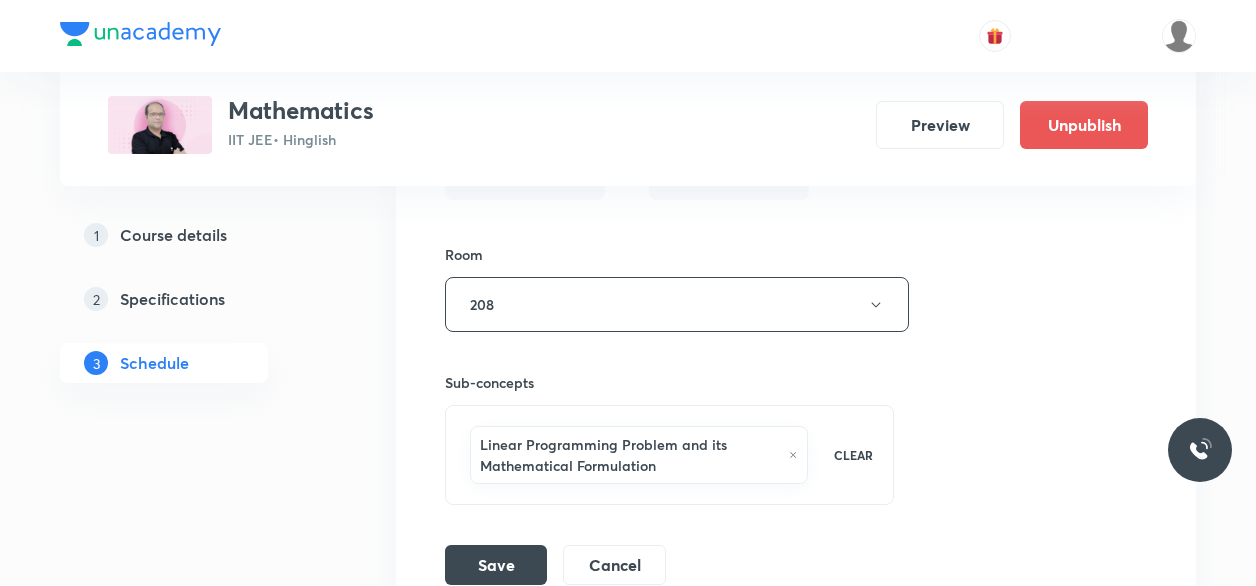 click on "Session title 22/99 Definite Integration 2 ​ Schedule for [DATE], [TIME] ​ Room  clashes with Cockroach 3 at [DATE] [TIME] in course: Zoology([COURSE_ID]) Duration (in minutes) 80 ​   Session type Online Offline Room 208 Sub-concepts Linear Programming Problem and its Mathematical Formulation CLEAR Save Cancel" at bounding box center (796, 122) 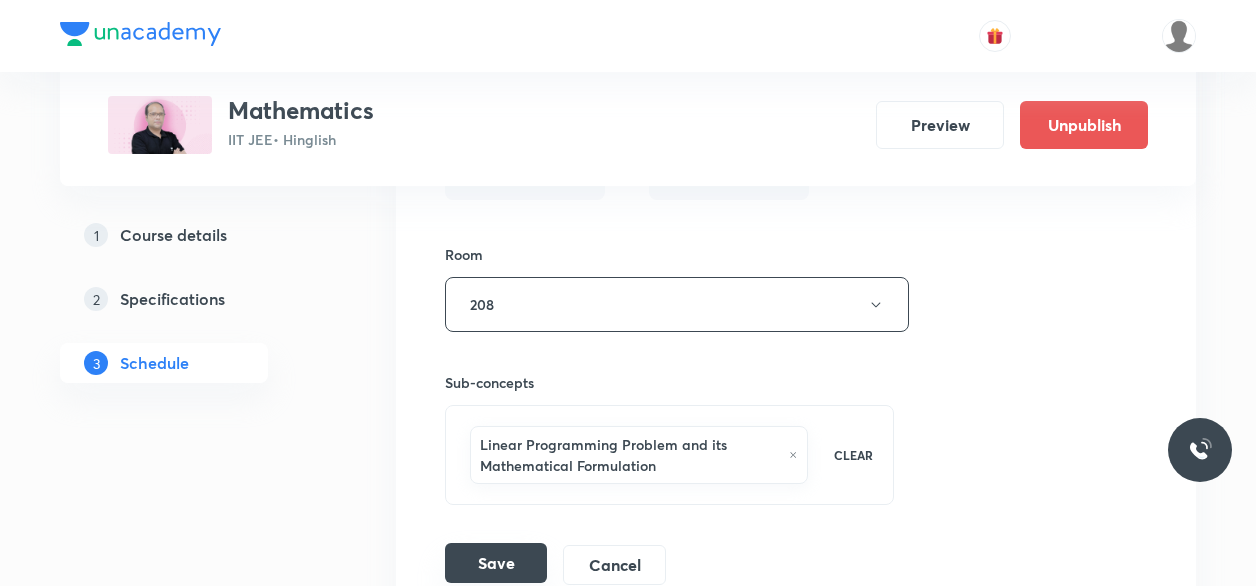 click on "Save" at bounding box center [496, 563] 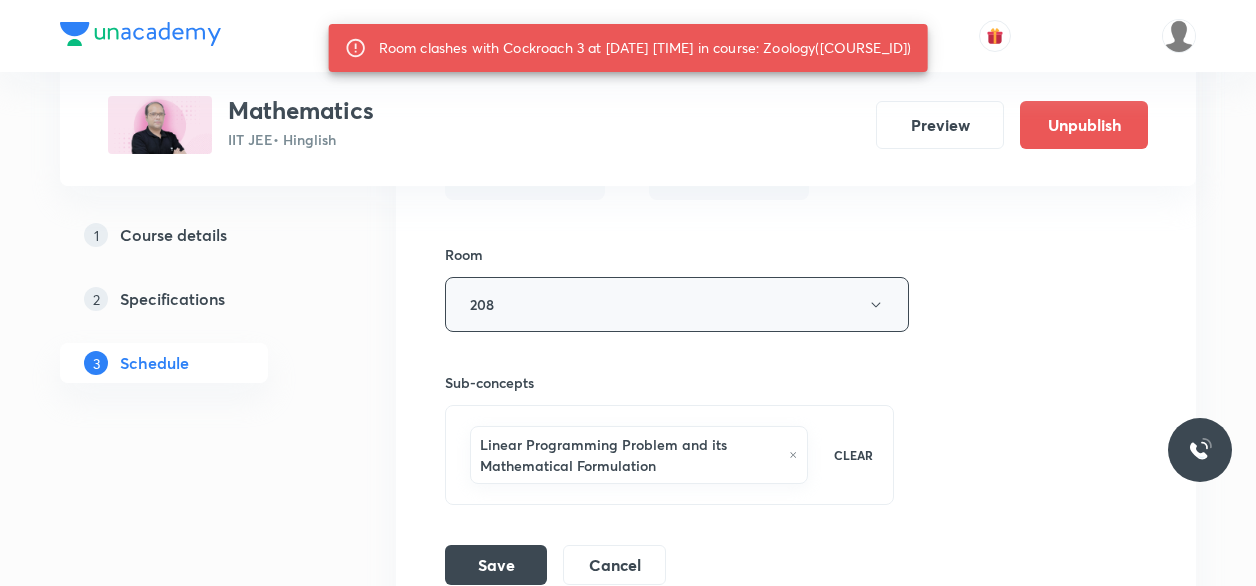 click on "208" at bounding box center [677, 304] 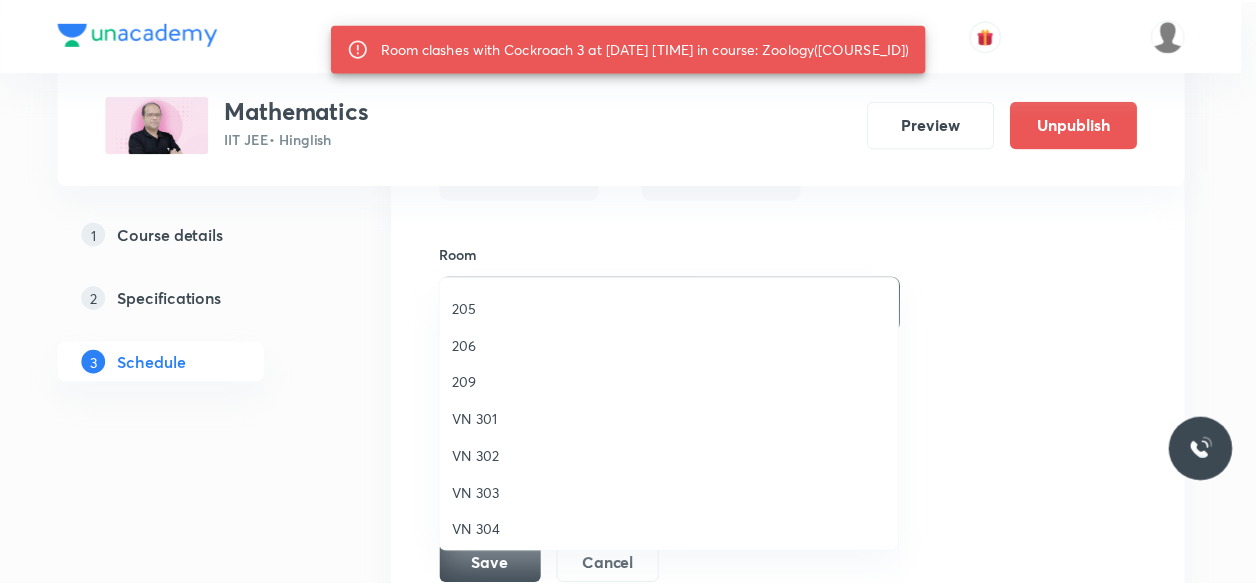 scroll, scrollTop: 259, scrollLeft: 0, axis: vertical 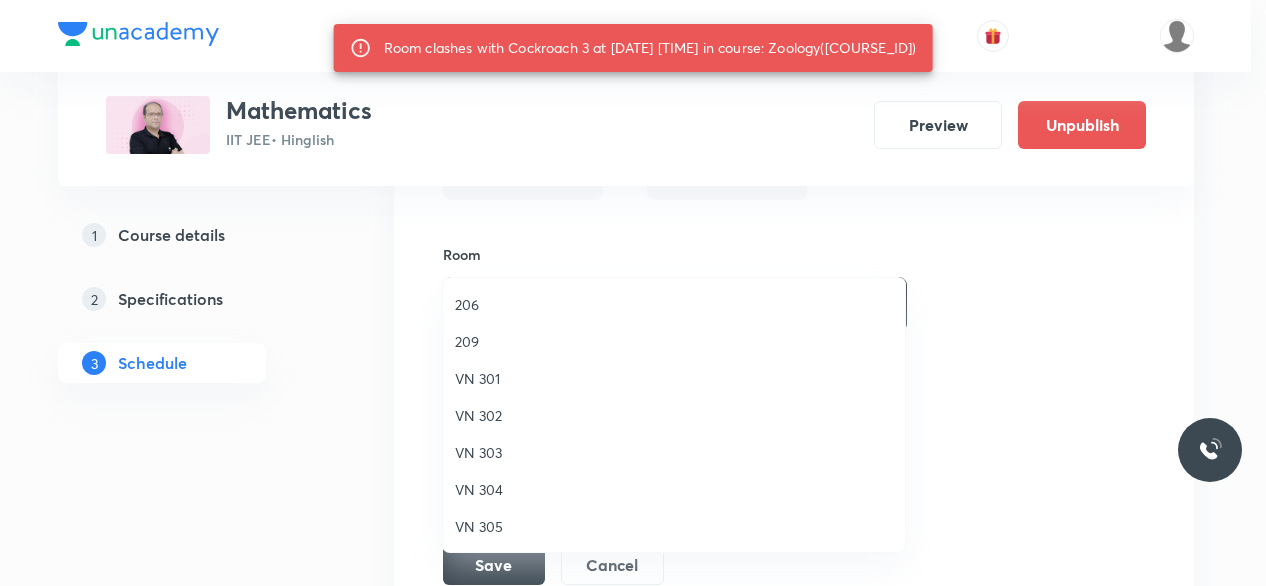 click on "VN 303" at bounding box center [674, 452] 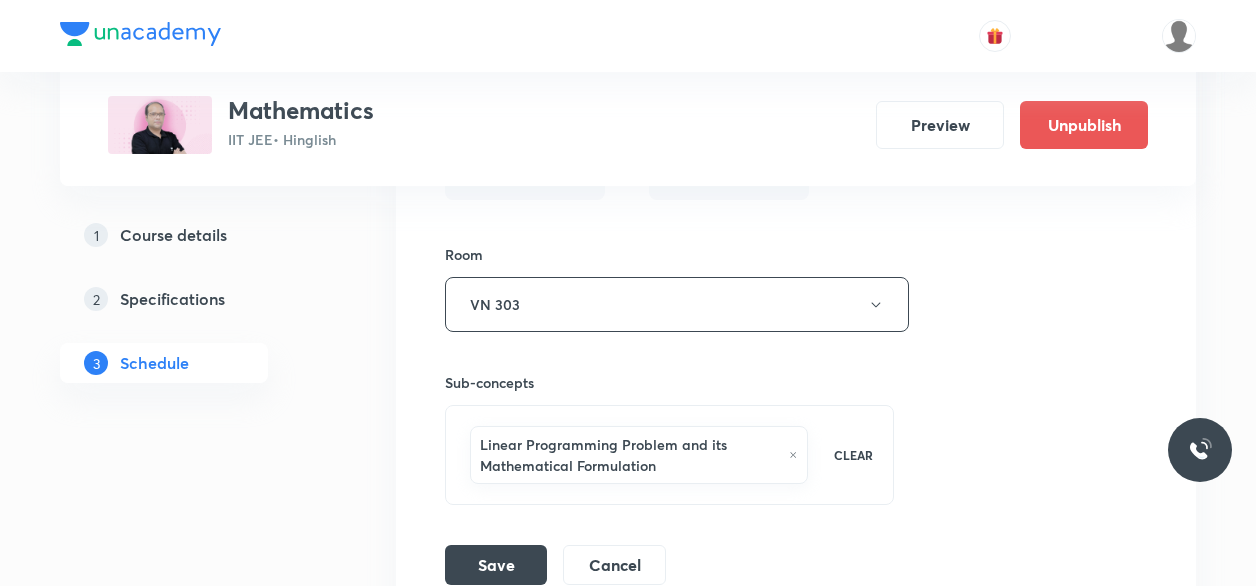 click on "Save" at bounding box center (496, 565) 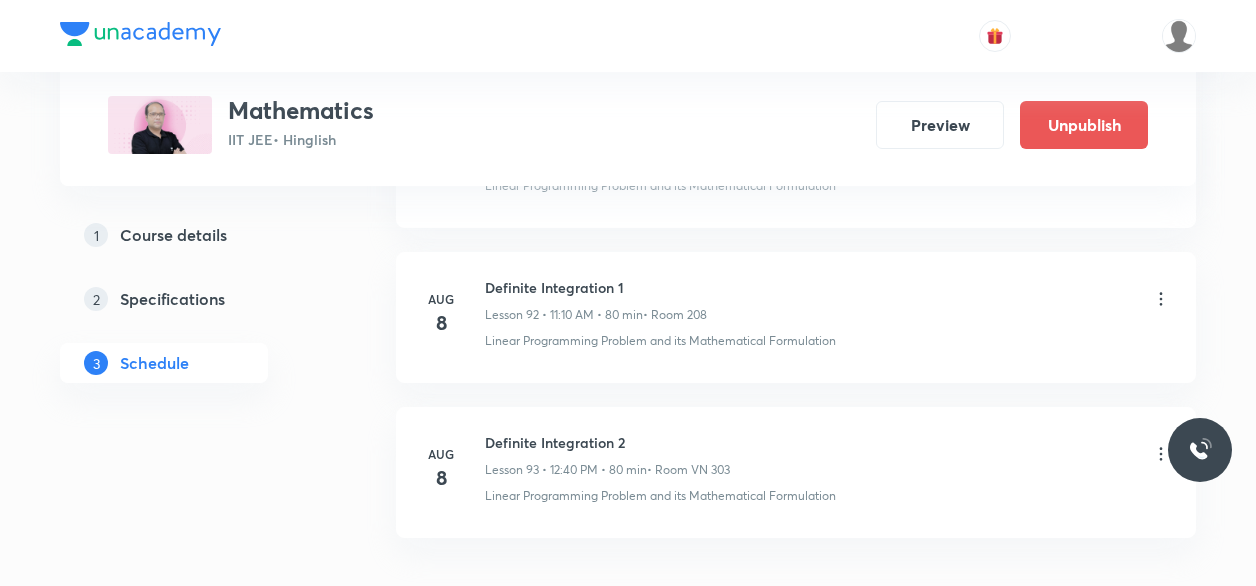 scroll, scrollTop: 14372, scrollLeft: 0, axis: vertical 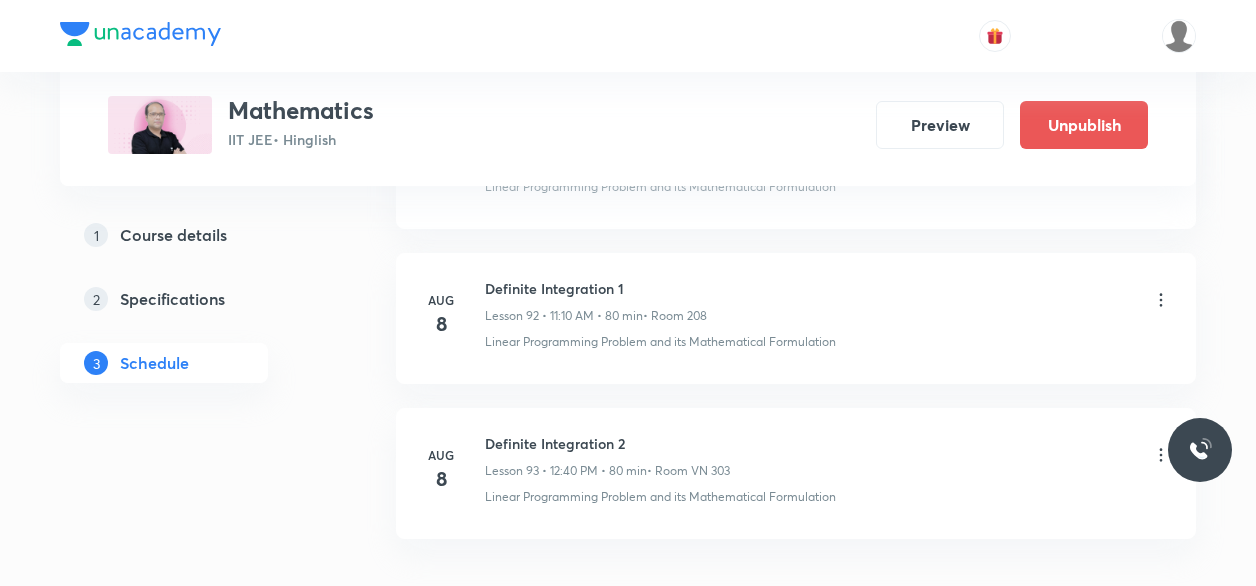 click on "Definite Integration 2" at bounding box center [607, 443] 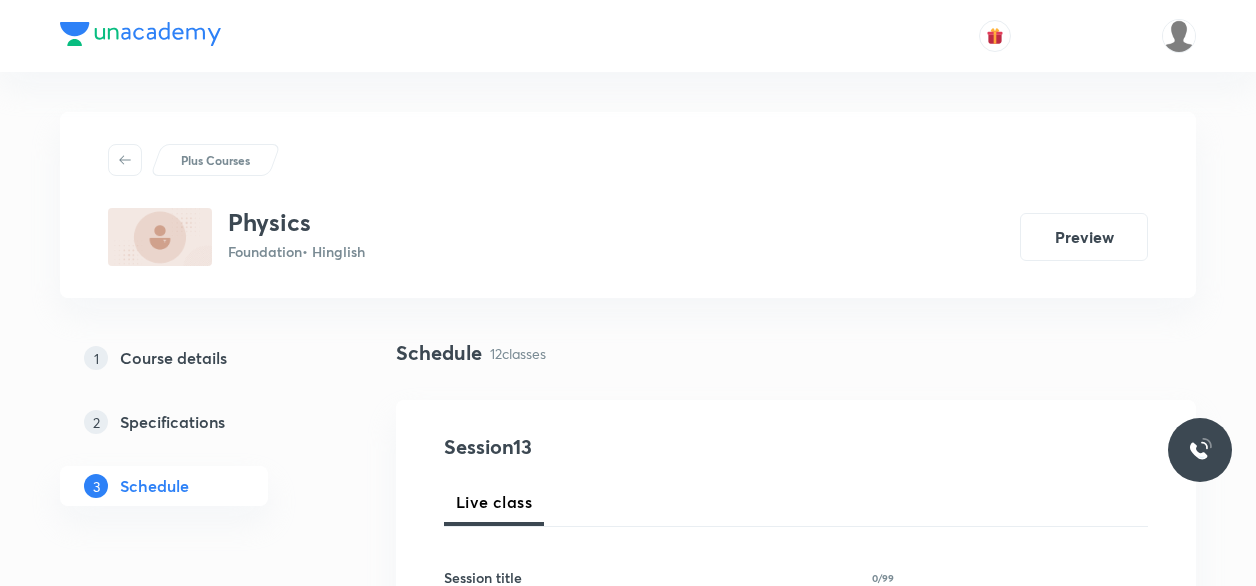 scroll, scrollTop: 0, scrollLeft: 0, axis: both 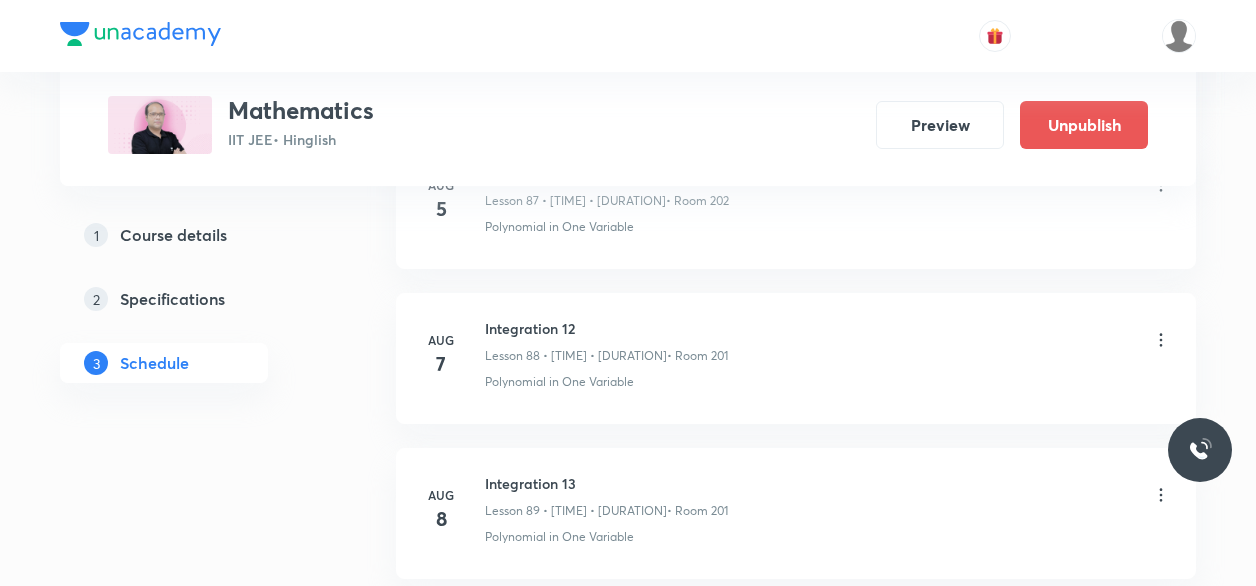 click 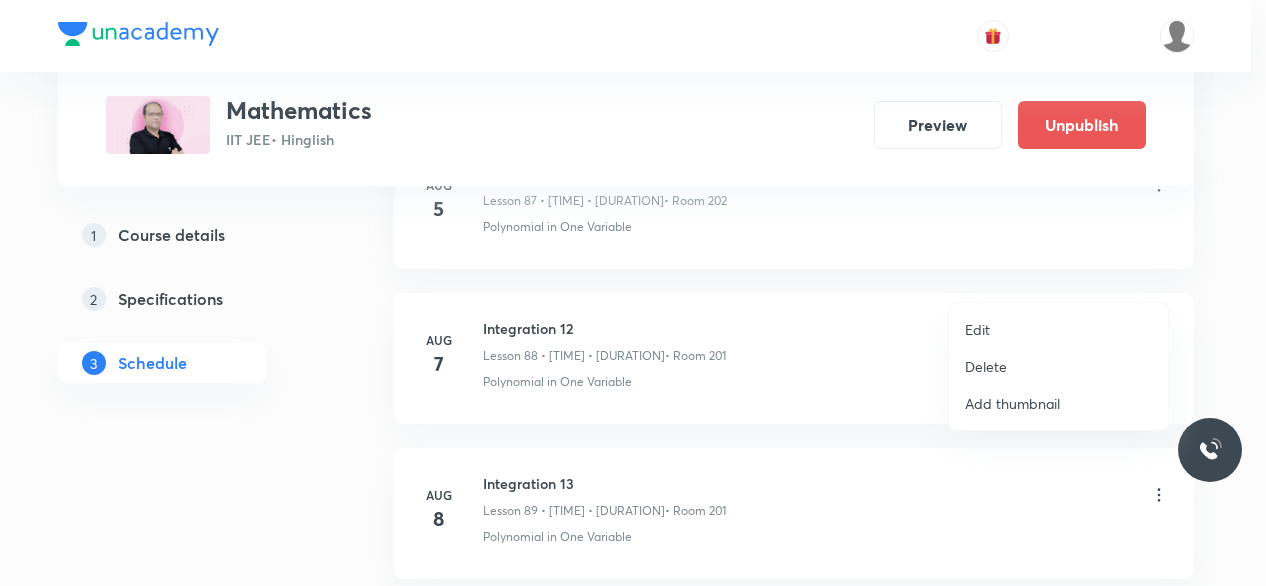 click on "Edit" at bounding box center (1058, 329) 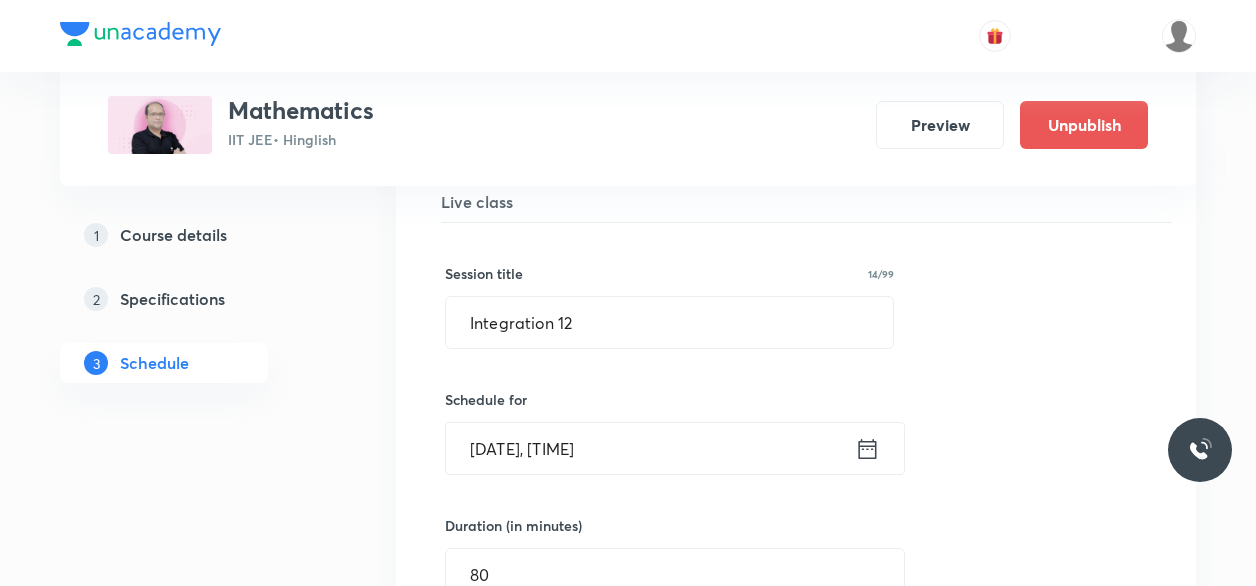 scroll, scrollTop: 13776, scrollLeft: 0, axis: vertical 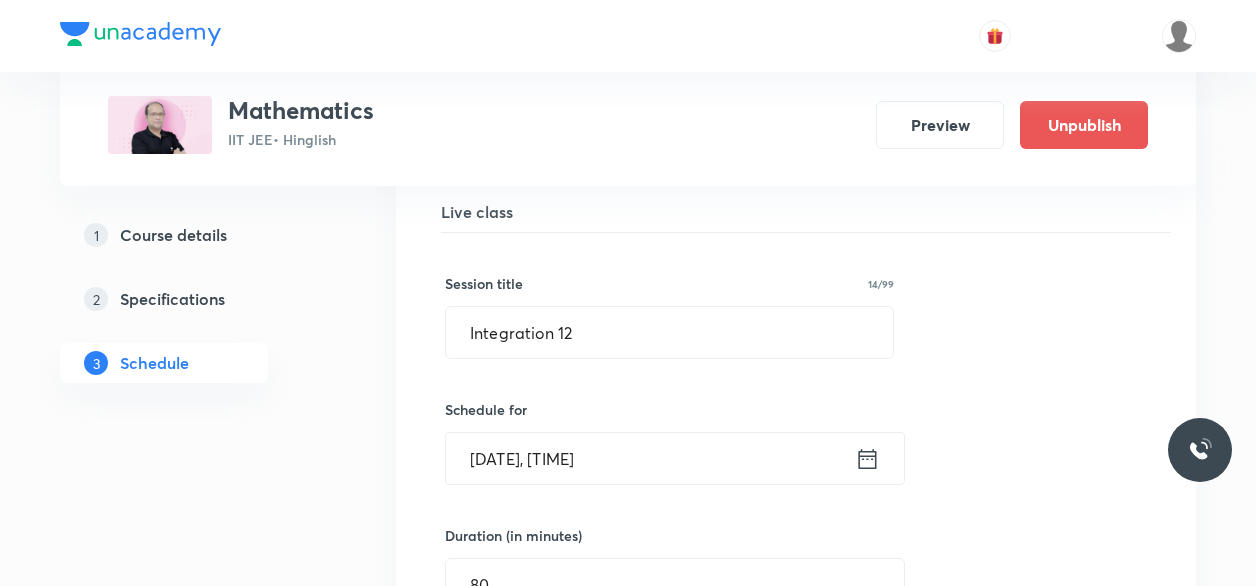 click on "Session title 14/99 Integration 12 ​ Schedule for Aug 7, 2025, 5:30 PM ​ Duration (in minutes) 80 ​   Session type Online Offline Room 201 Sub-concepts Polynomial in One Variable CLEAR Save Cancel" at bounding box center (796, 668) 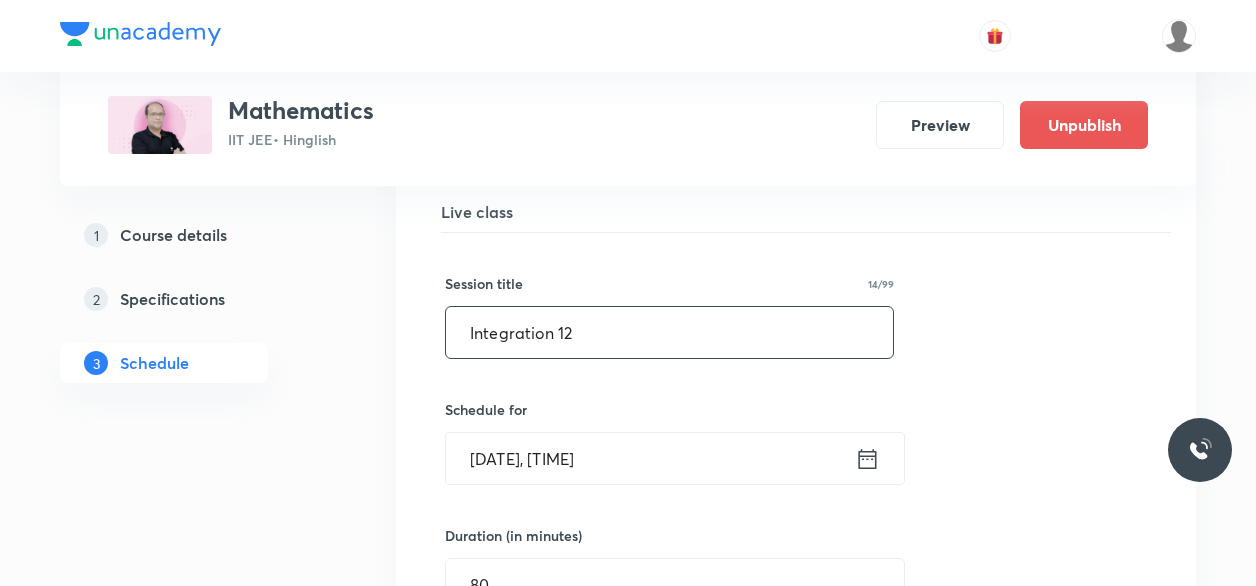 drag, startPoint x: 515, startPoint y: 299, endPoint x: 528, endPoint y: 279, distance: 23.853722 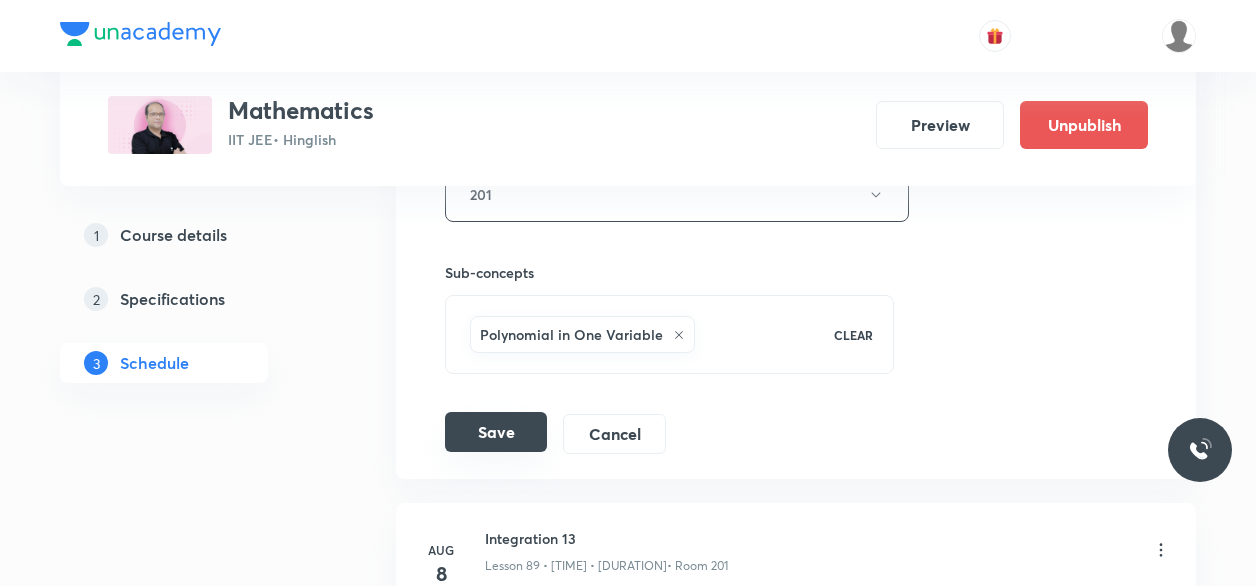 scroll, scrollTop: 14427, scrollLeft: 0, axis: vertical 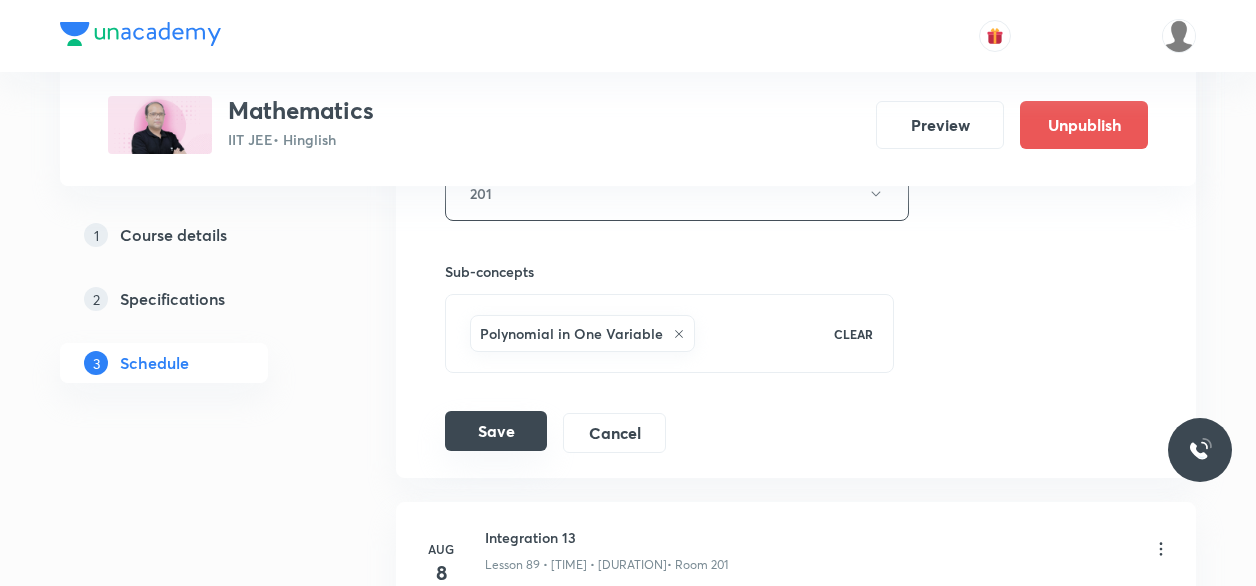 type on "Definite Integration 3" 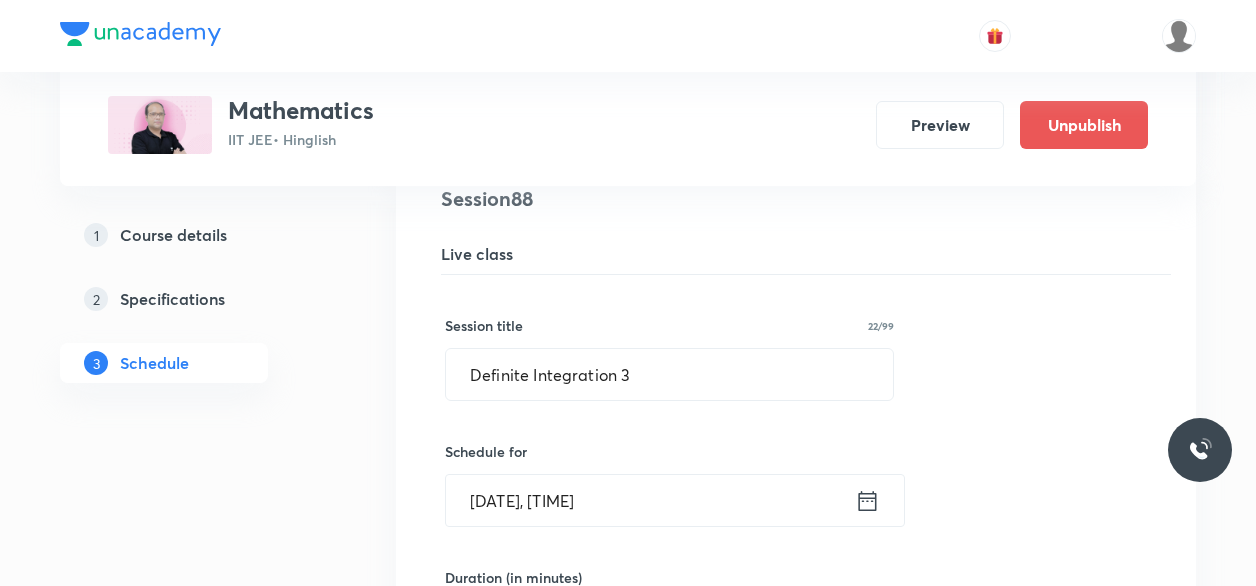 scroll, scrollTop: 13727, scrollLeft: 0, axis: vertical 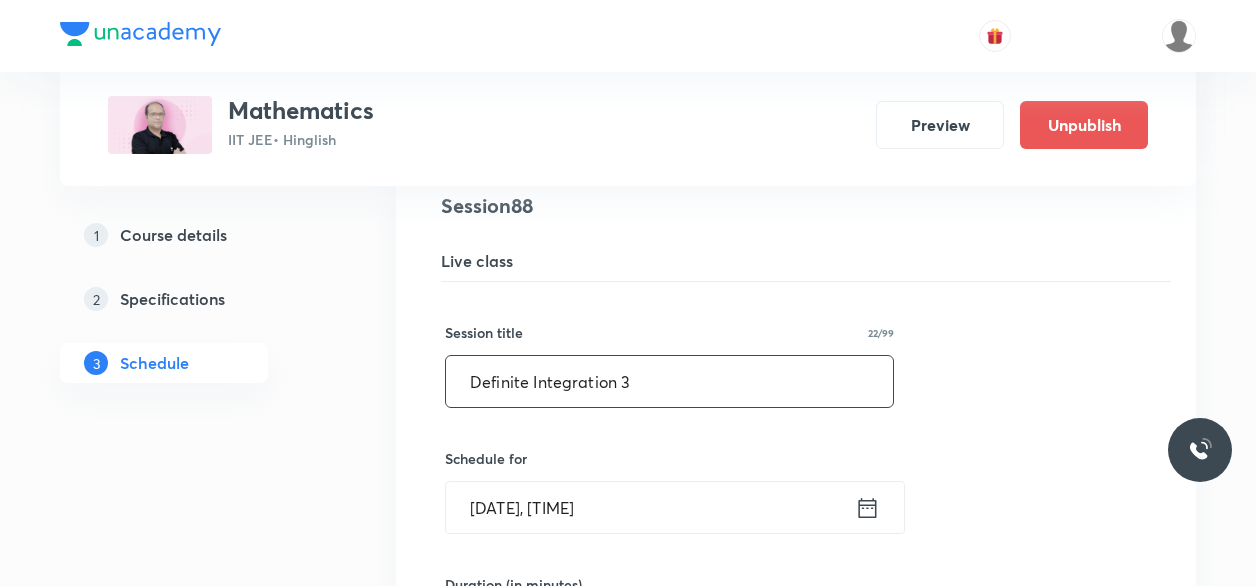 click on "Definite Integration 3" at bounding box center [669, 381] 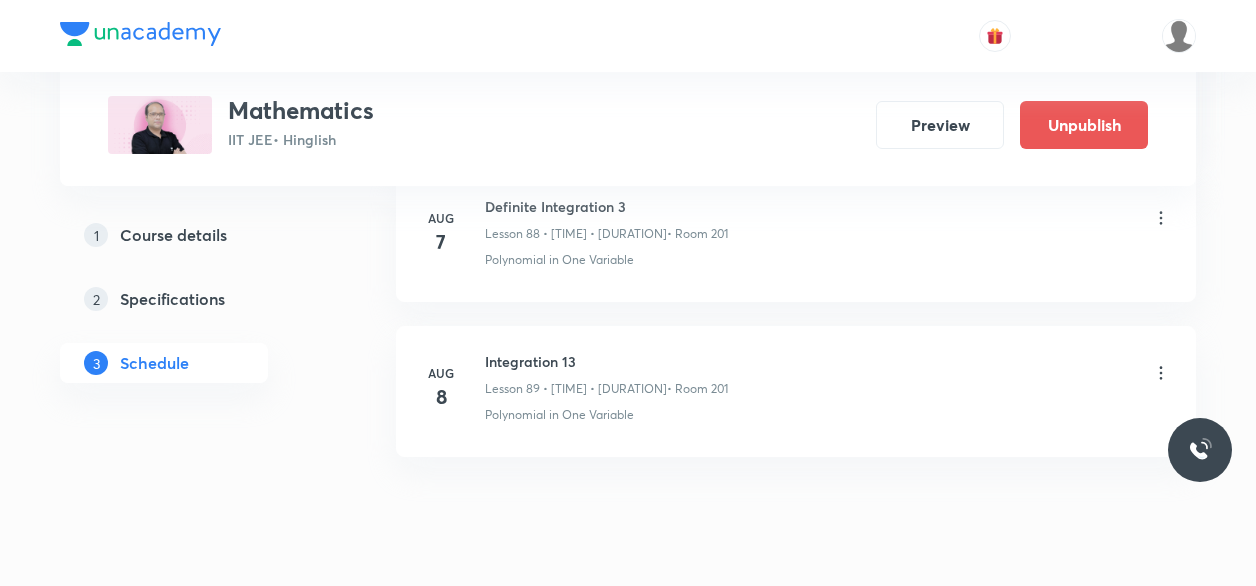 scroll, scrollTop: 13734, scrollLeft: 0, axis: vertical 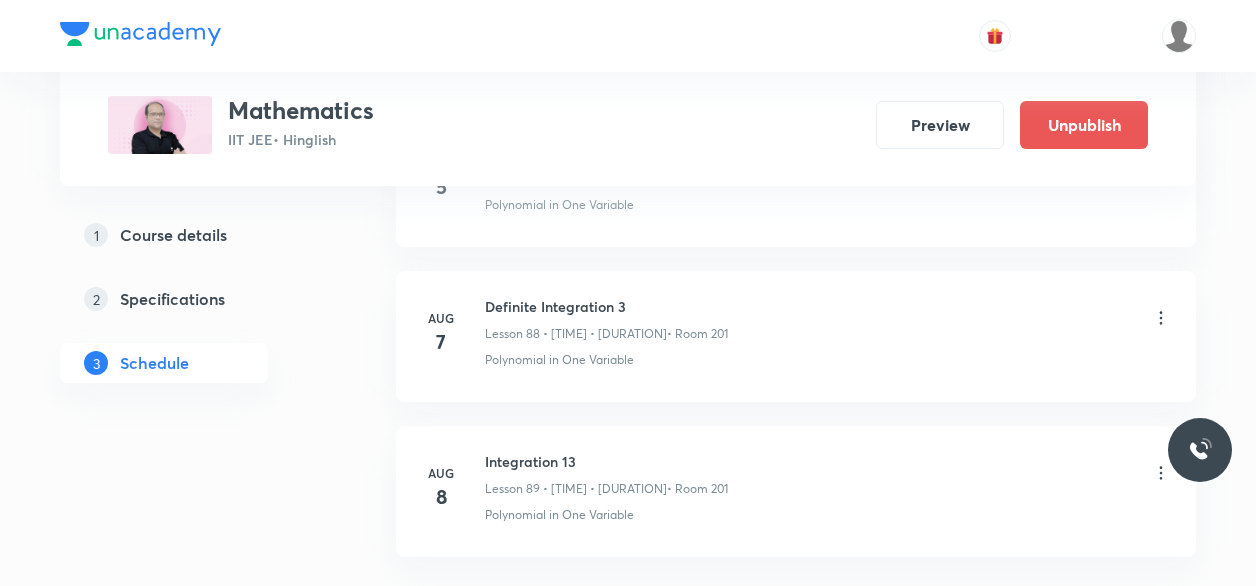 click on "Definite Integration 3" at bounding box center (606, 306) 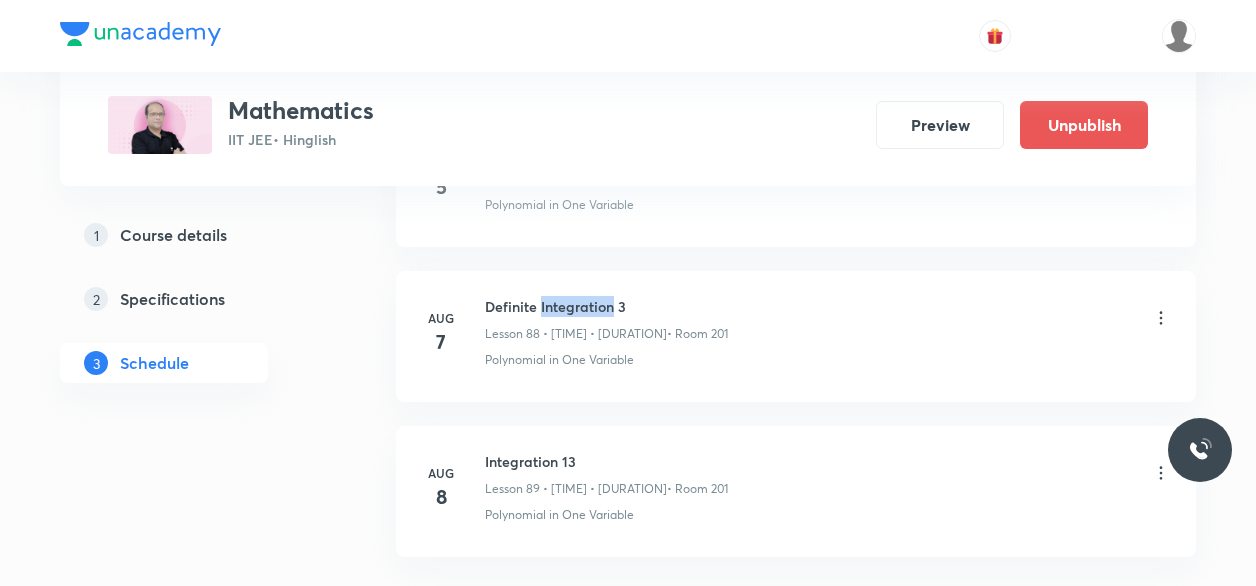 click on "Definite Integration 3" at bounding box center [606, 306] 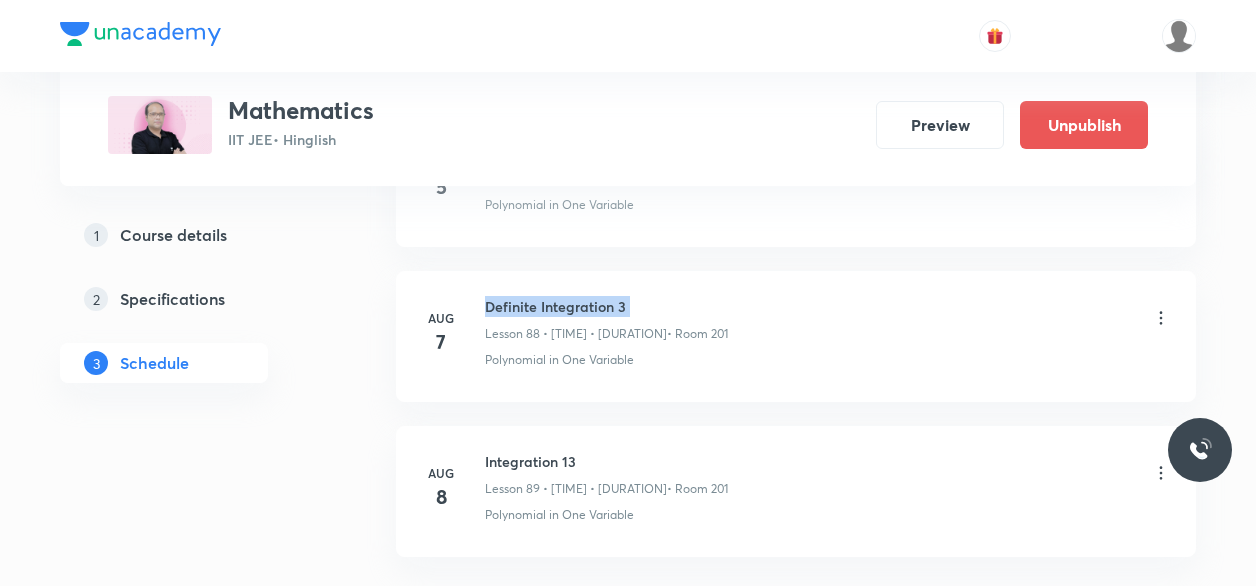click on "Definite Integration 3" at bounding box center [606, 306] 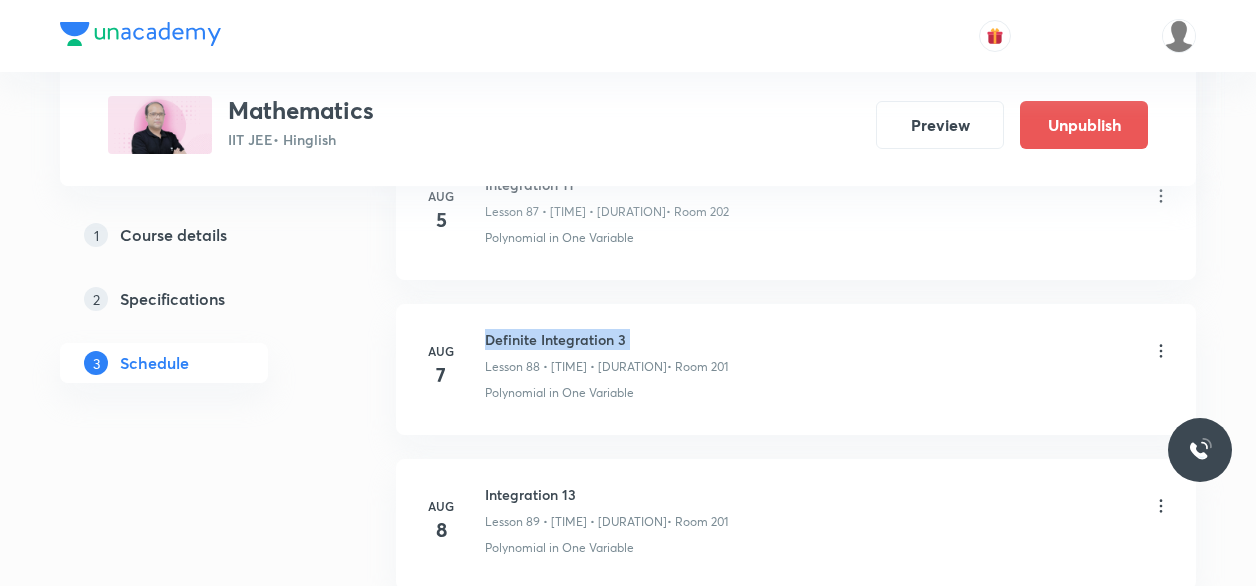 scroll, scrollTop: 13834, scrollLeft: 0, axis: vertical 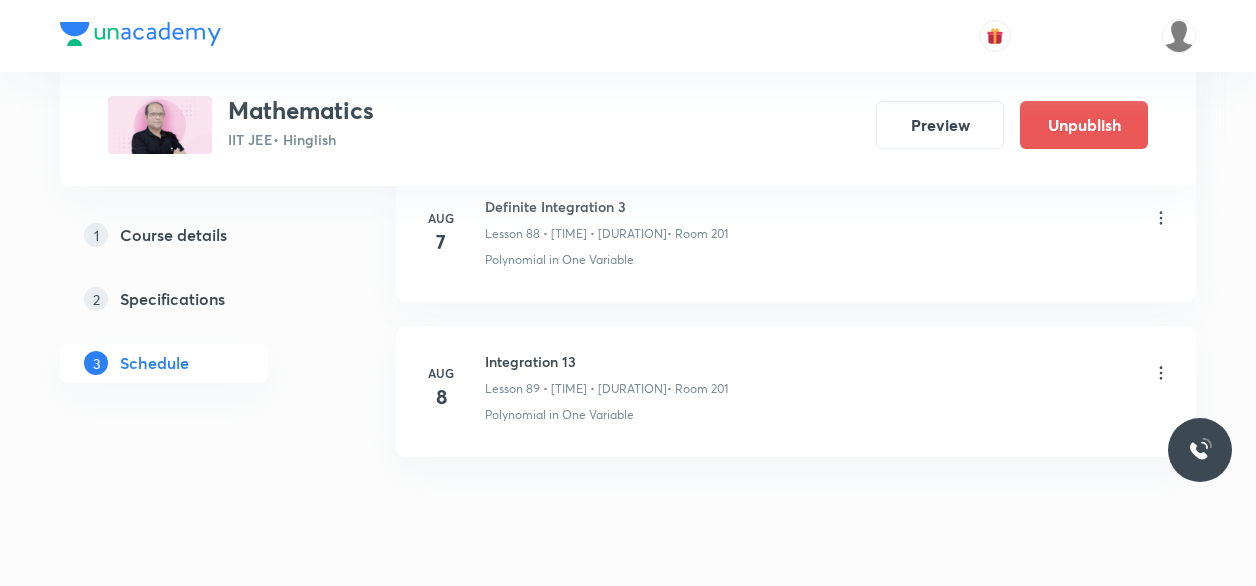 click 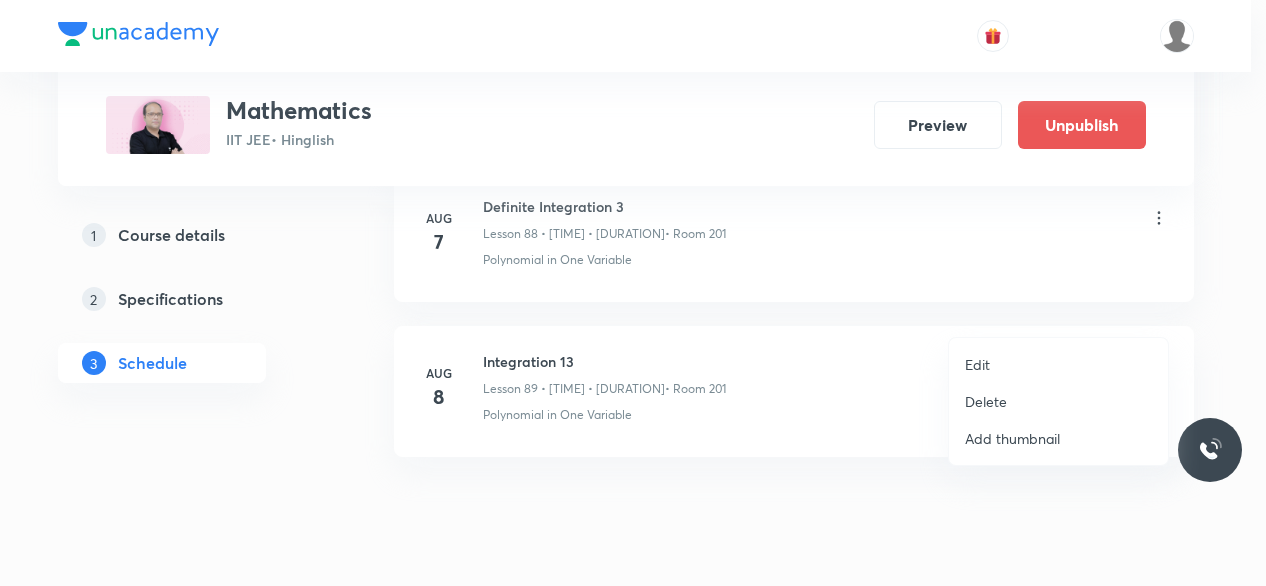 click on "Edit" at bounding box center [1058, 364] 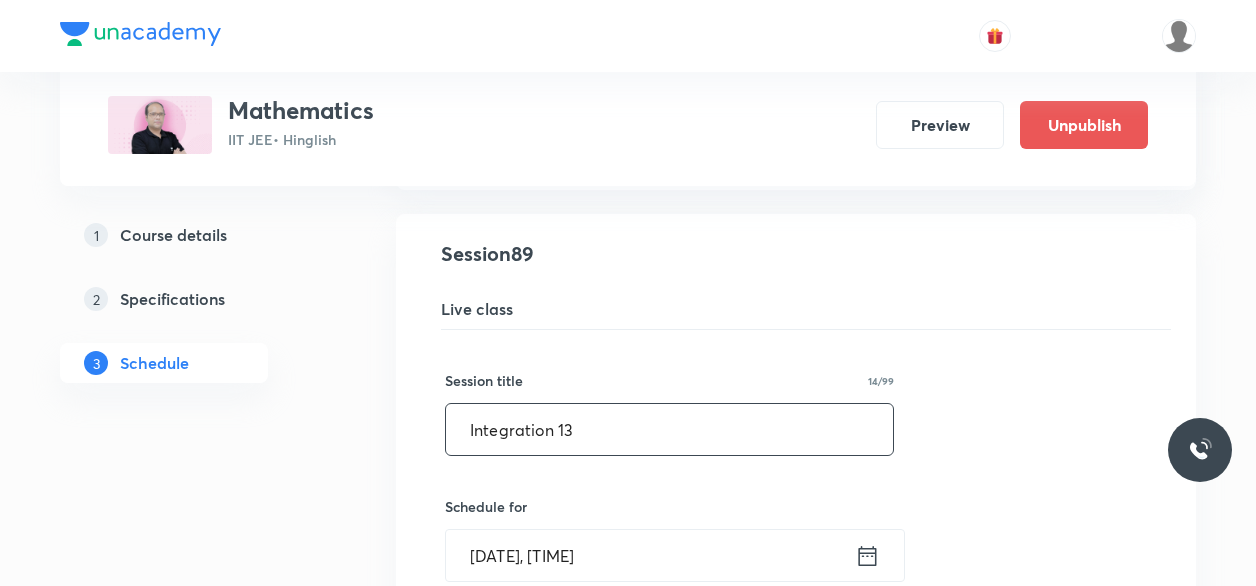 click on "Integration 13" at bounding box center [669, 429] 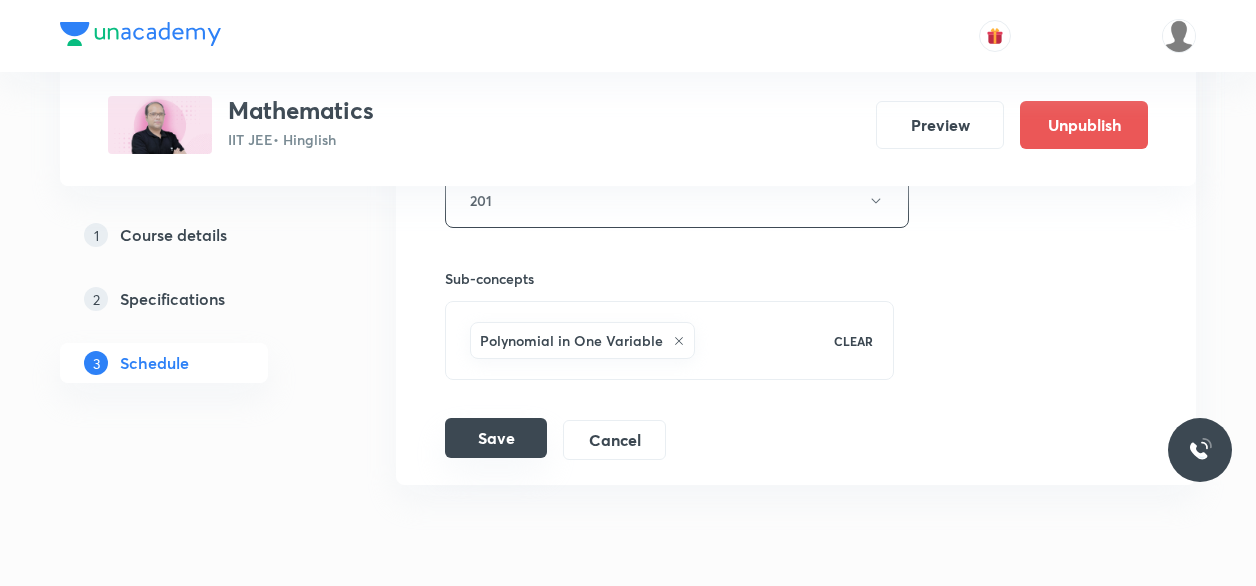 scroll, scrollTop: 14576, scrollLeft: 0, axis: vertical 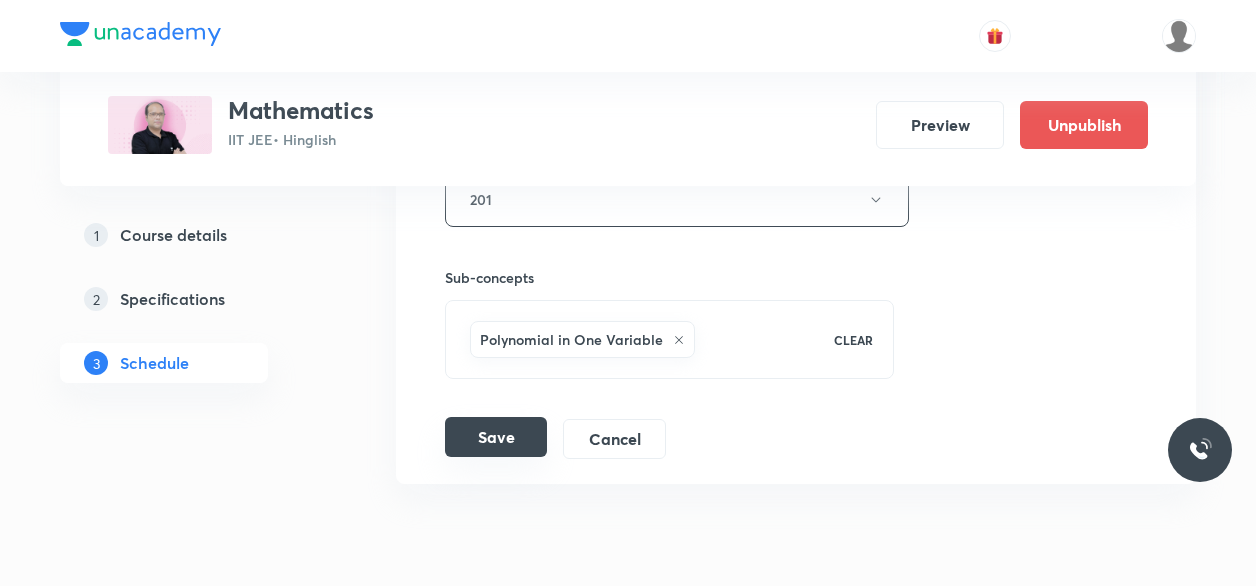 type on "Definite Integration 4" 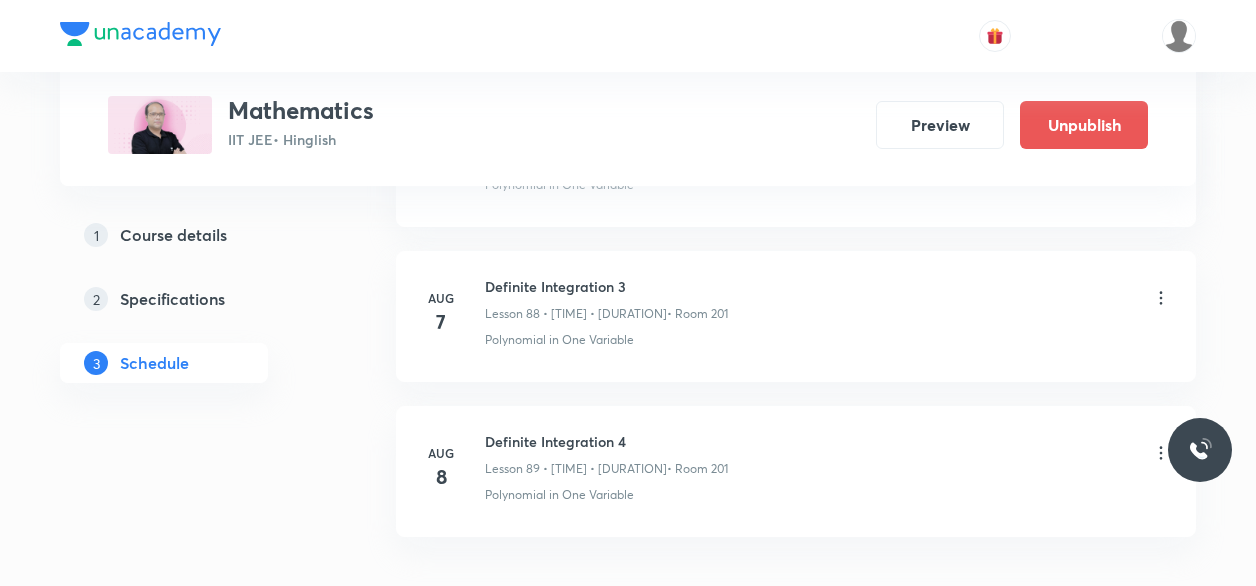 scroll, scrollTop: 13752, scrollLeft: 0, axis: vertical 